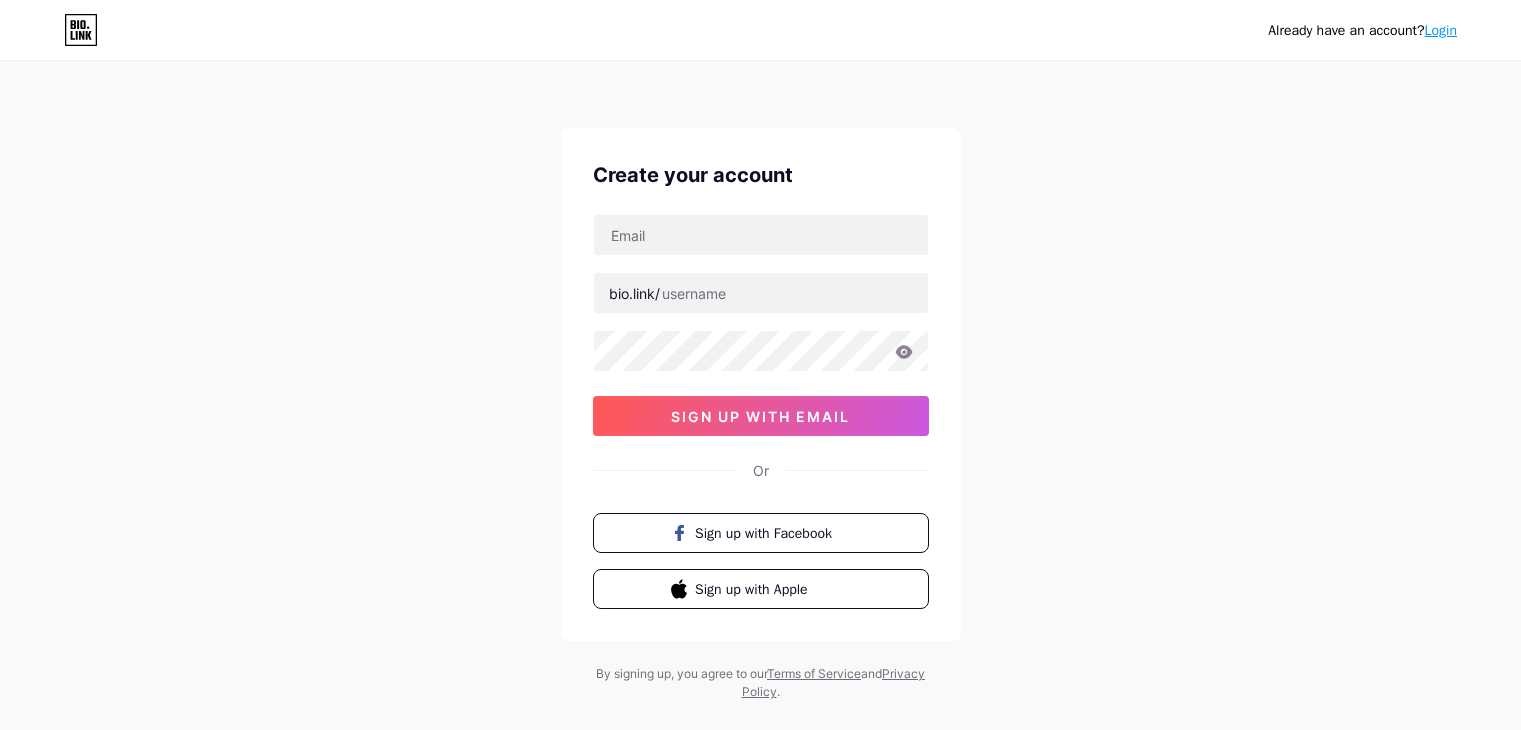 scroll, scrollTop: 0, scrollLeft: 0, axis: both 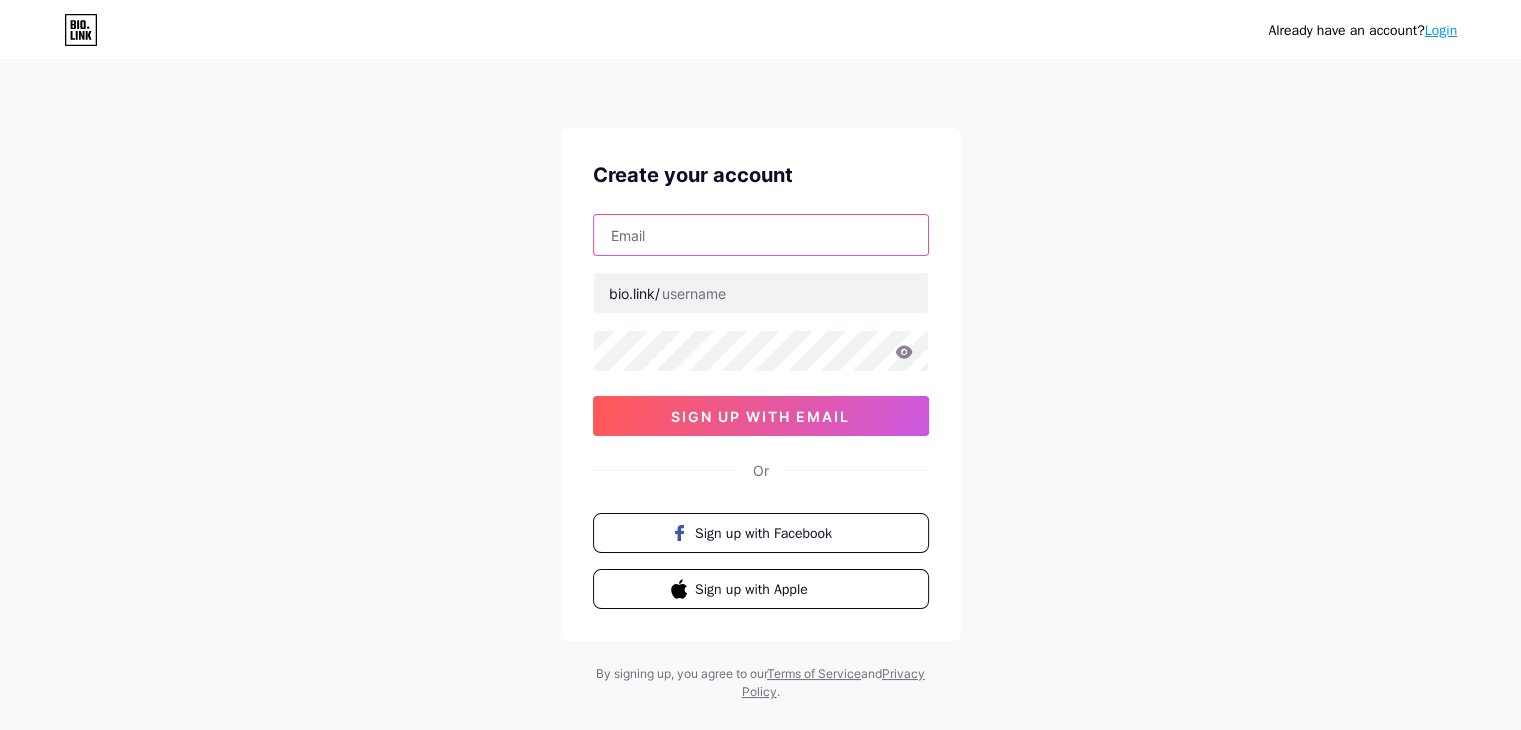 click at bounding box center (761, 235) 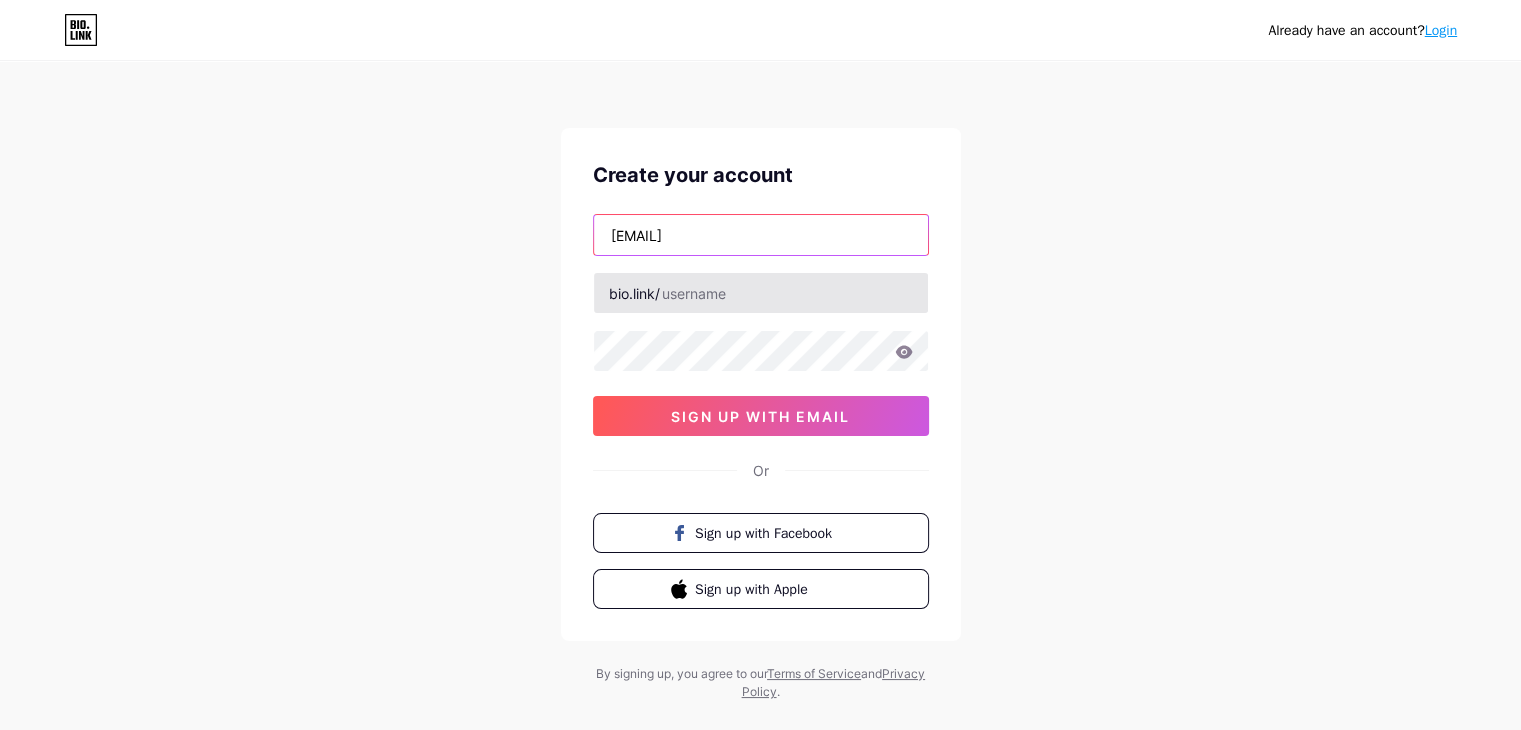 type on "[EMAIL]" 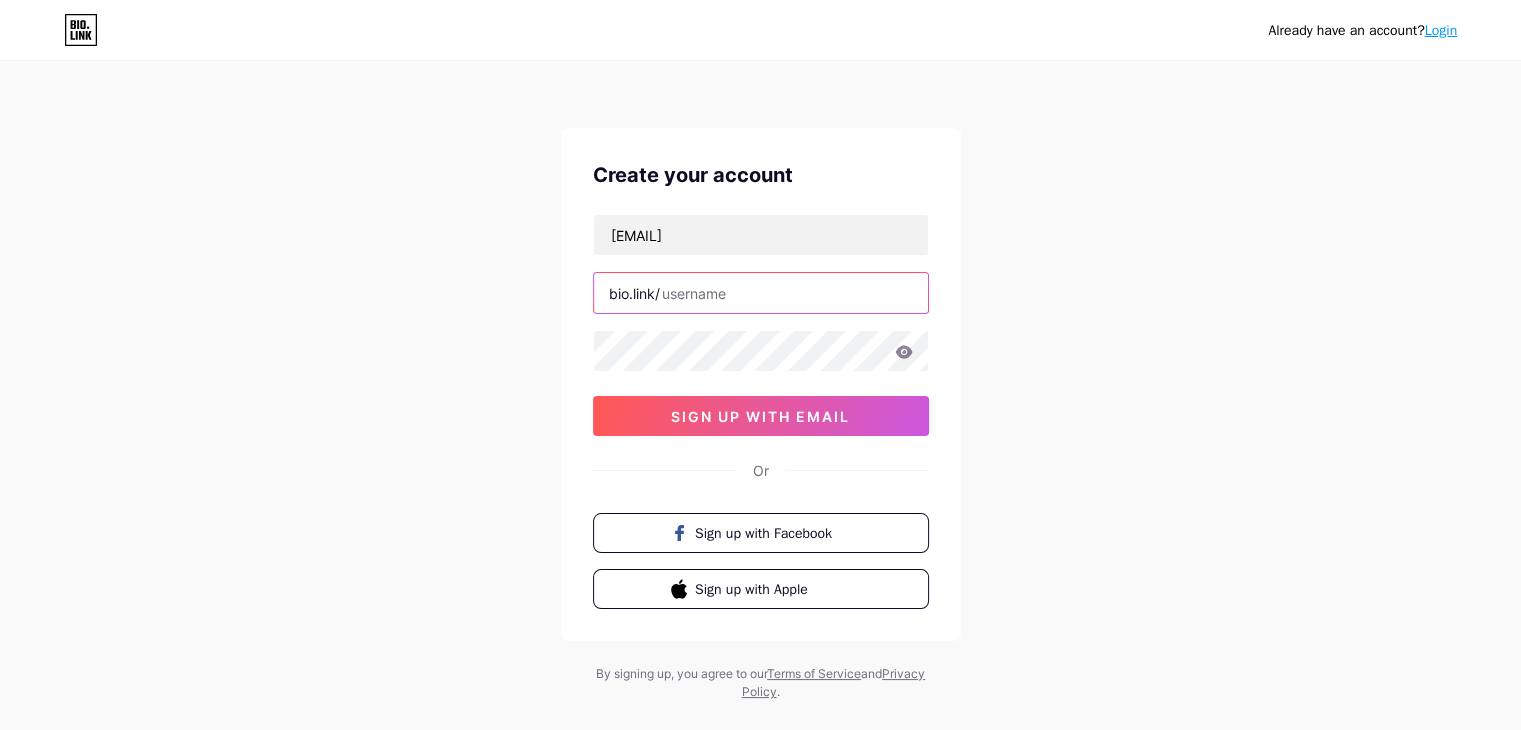 click at bounding box center [761, 293] 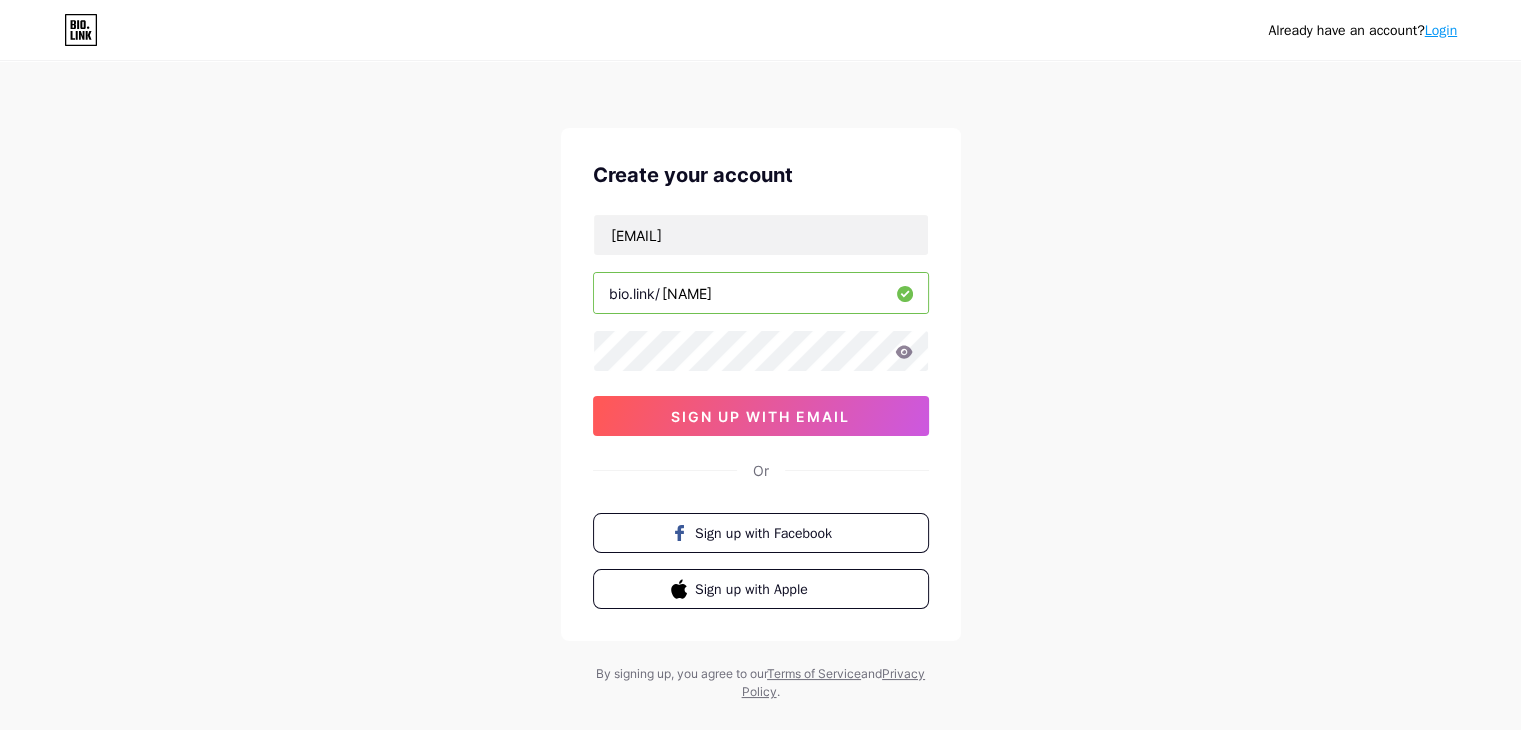 type on "[NAME]" 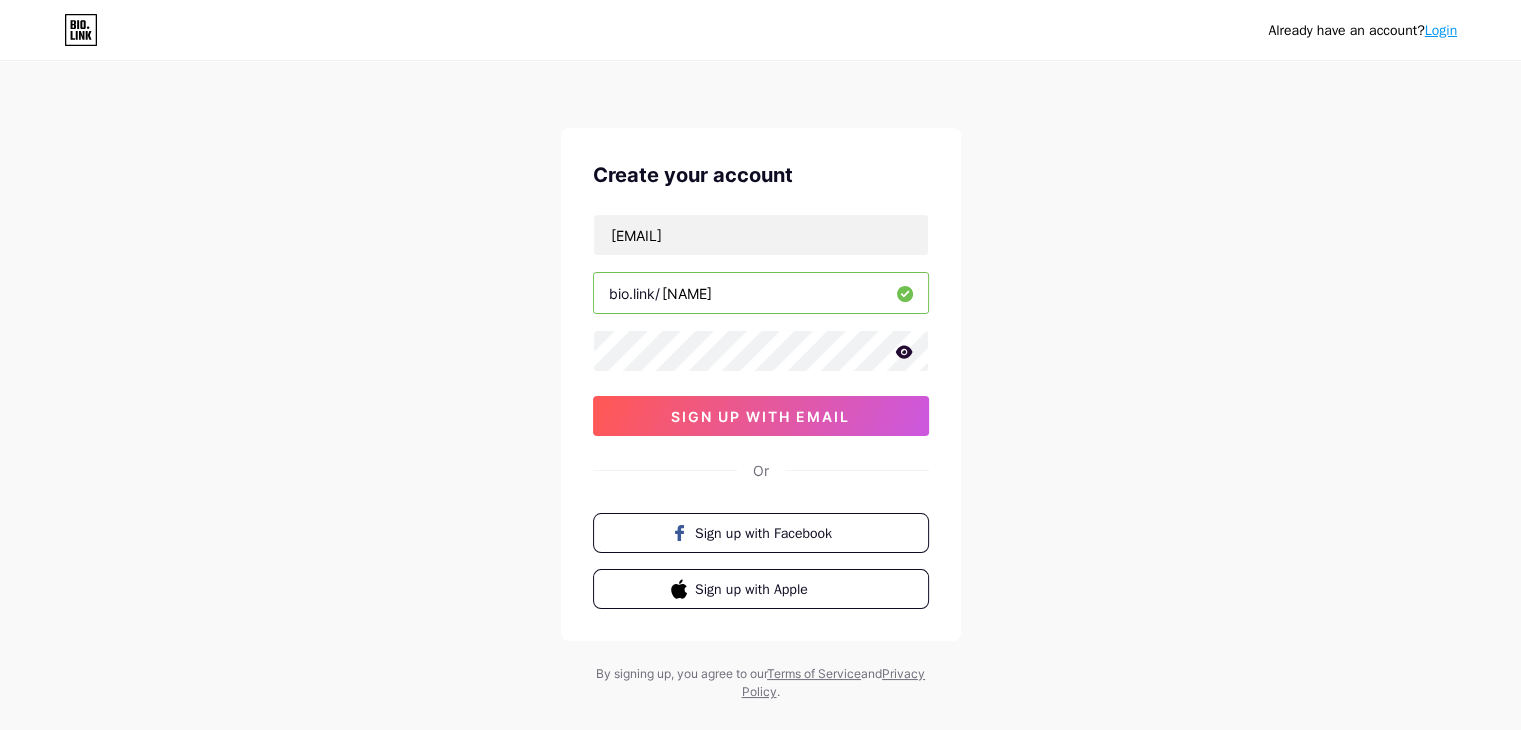 click 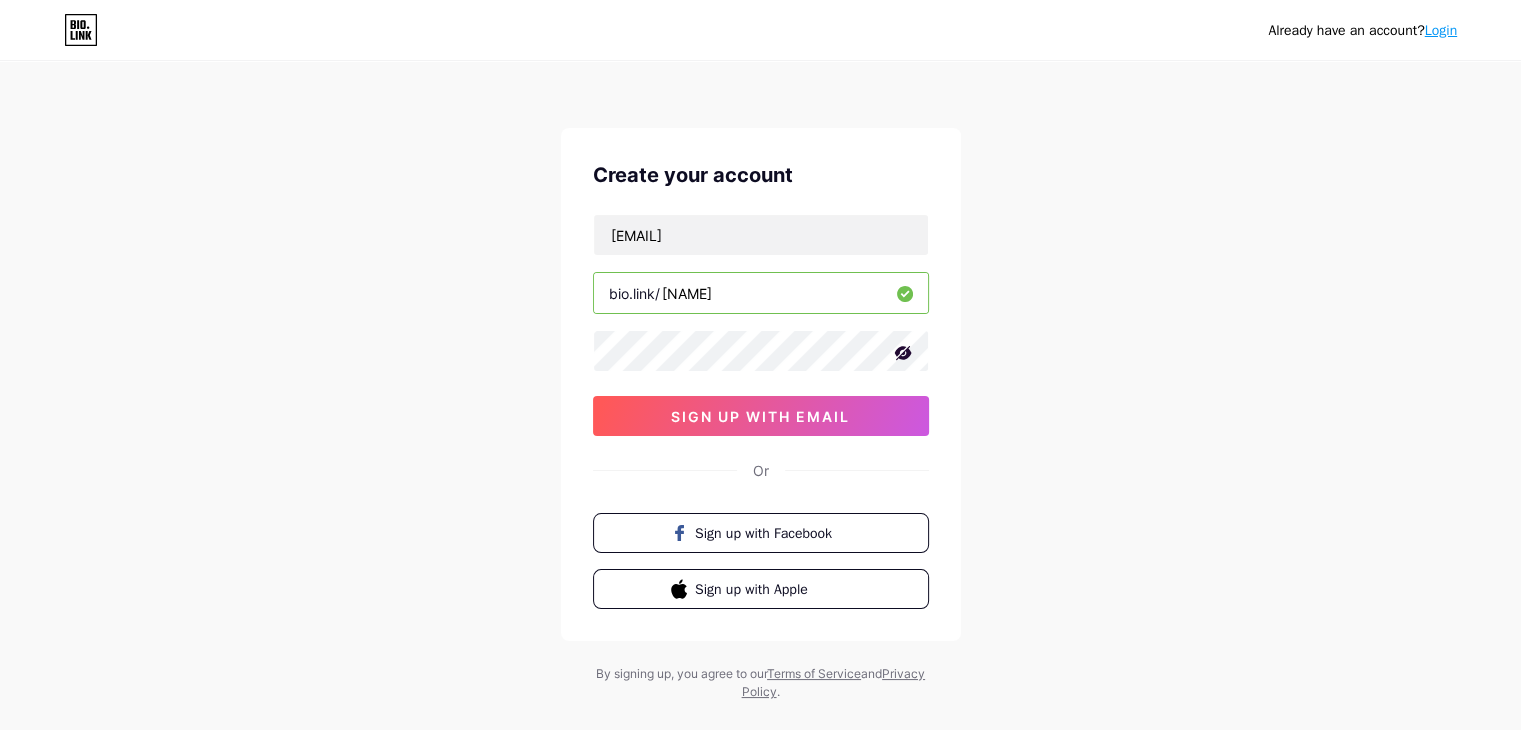click 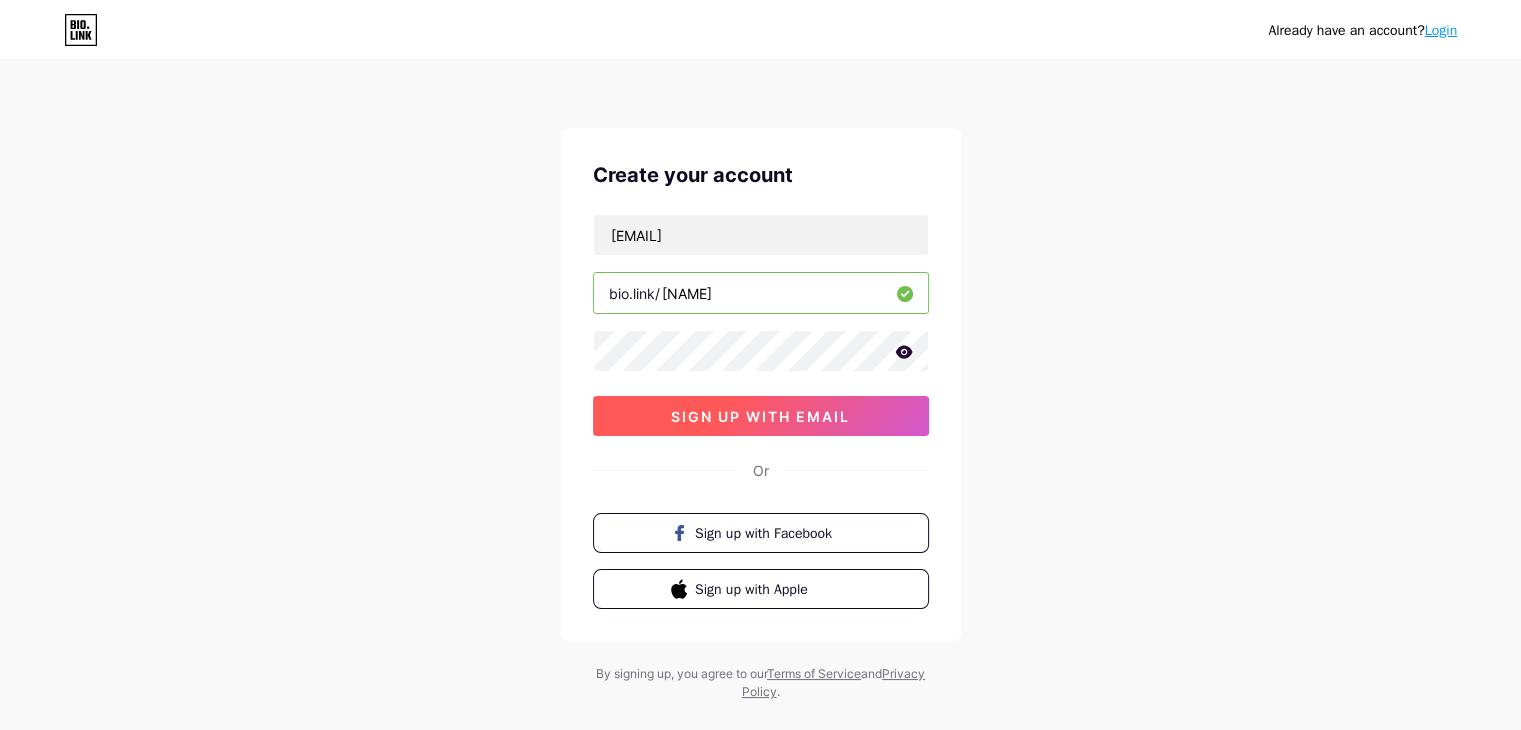 click on "sign up with email" at bounding box center (761, 416) 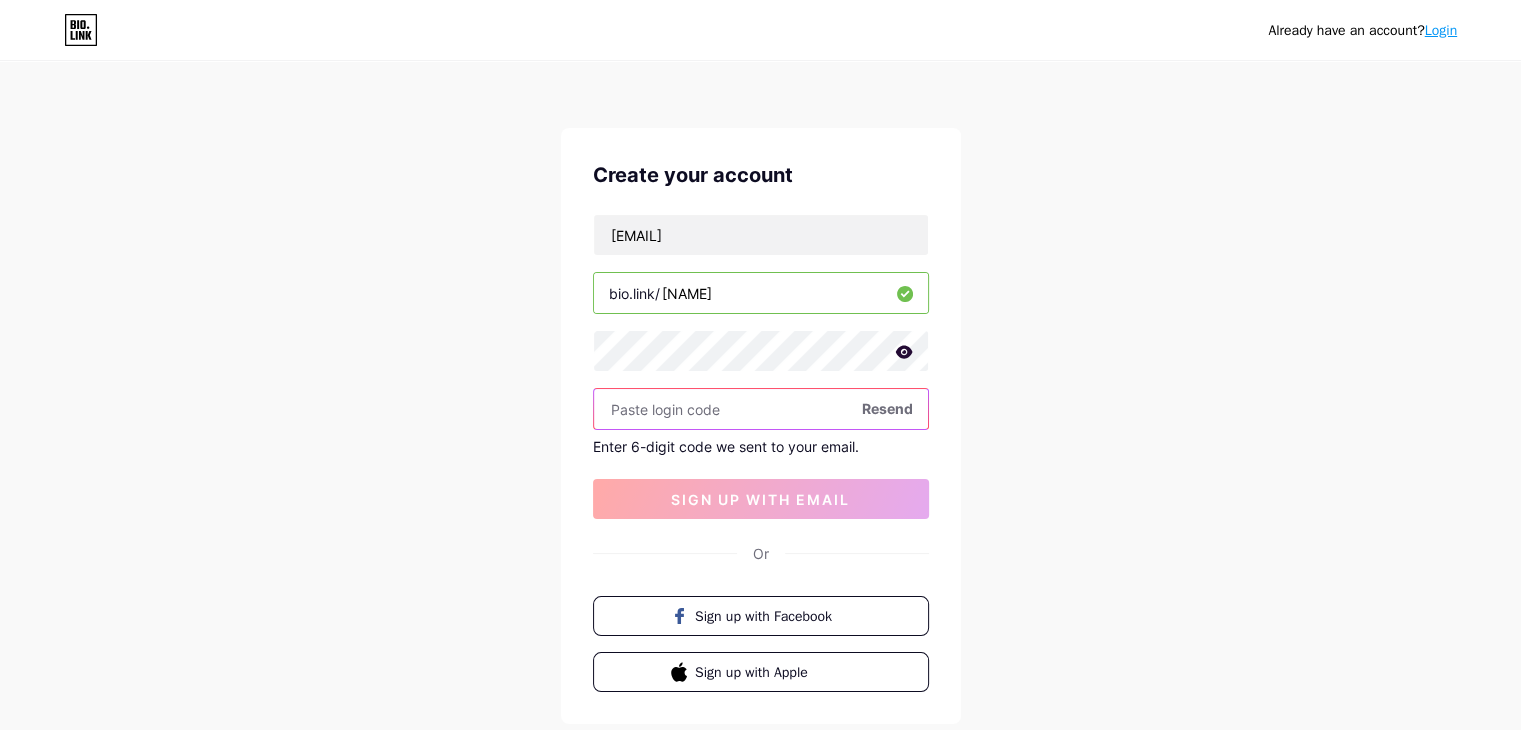 click at bounding box center [761, 409] 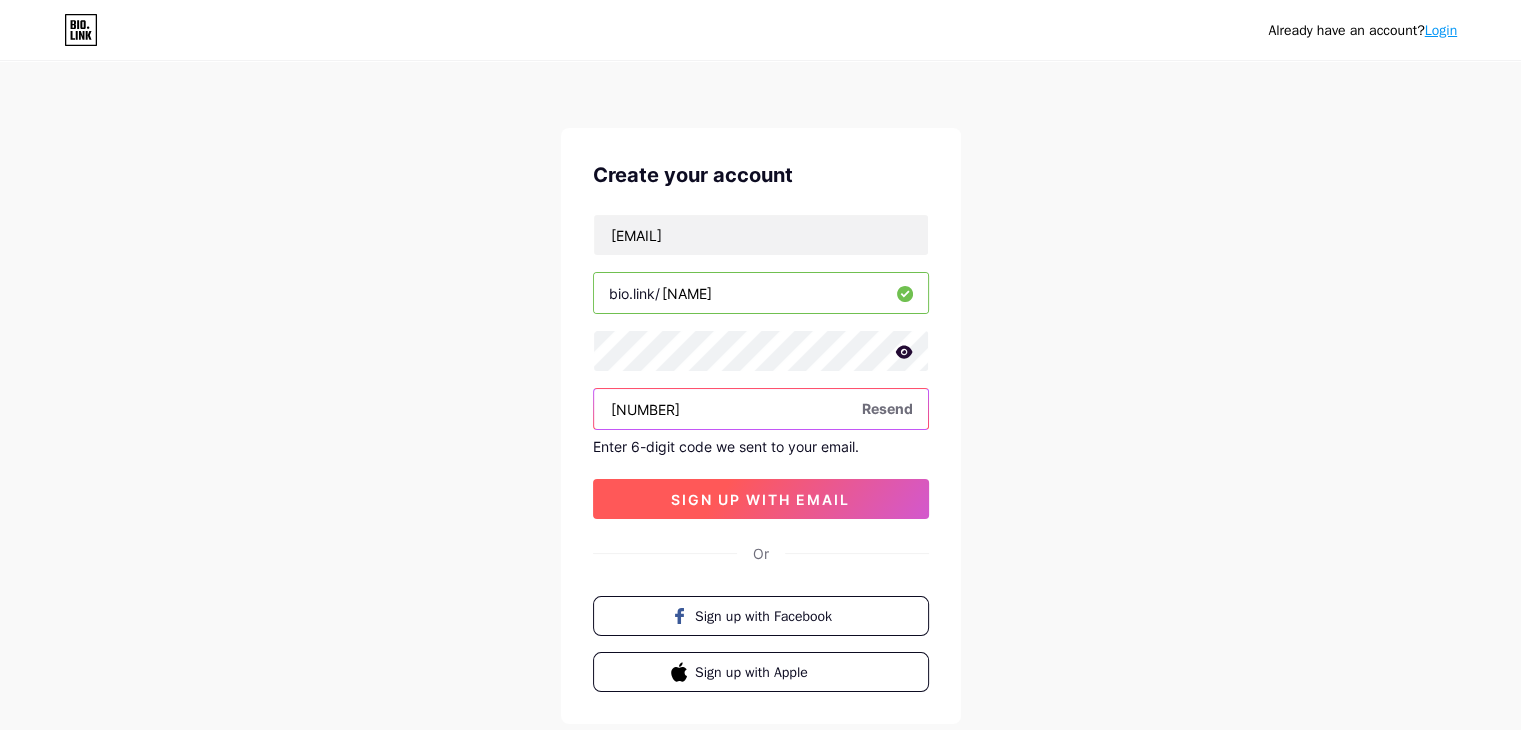 type on "[NUMBER]" 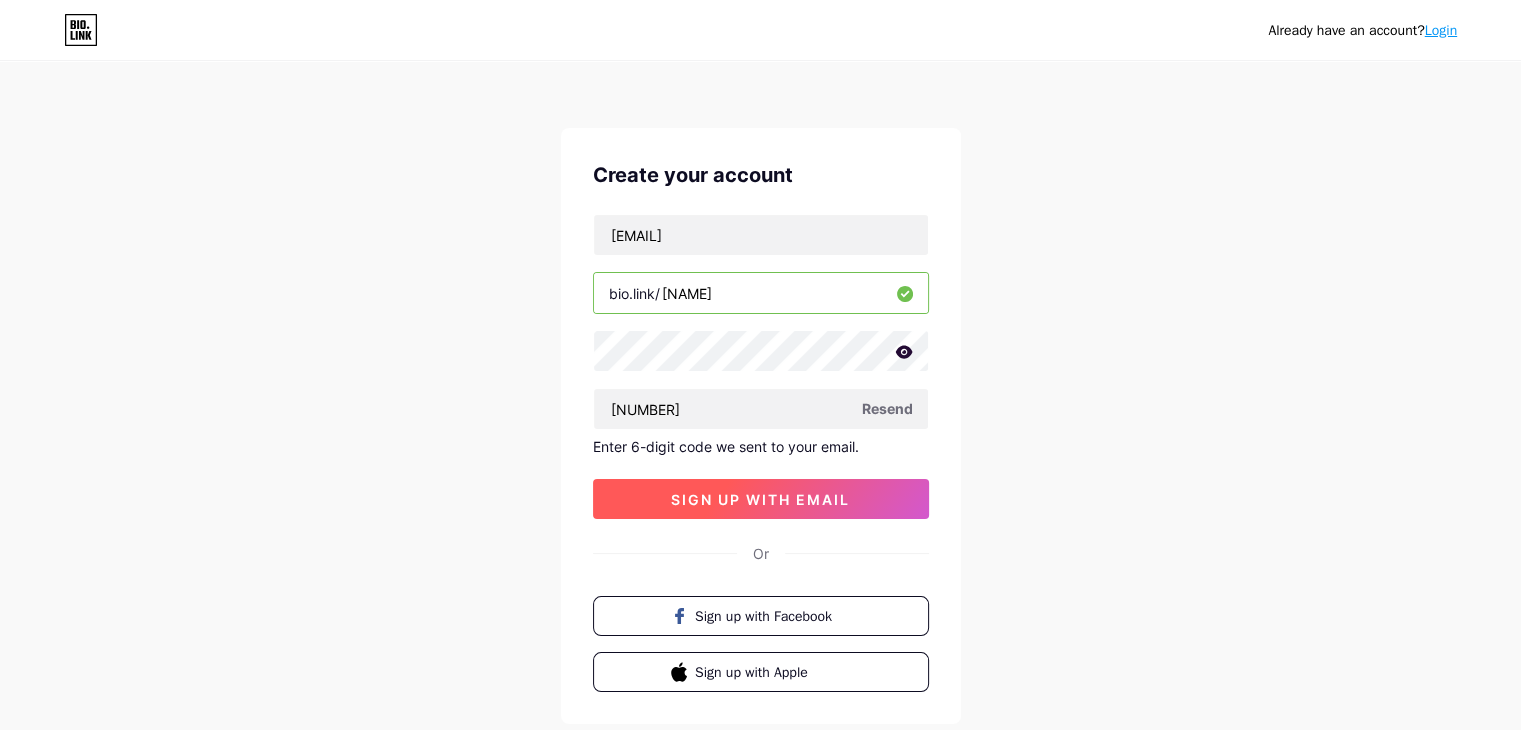 click on "sign up with email" at bounding box center (760, 499) 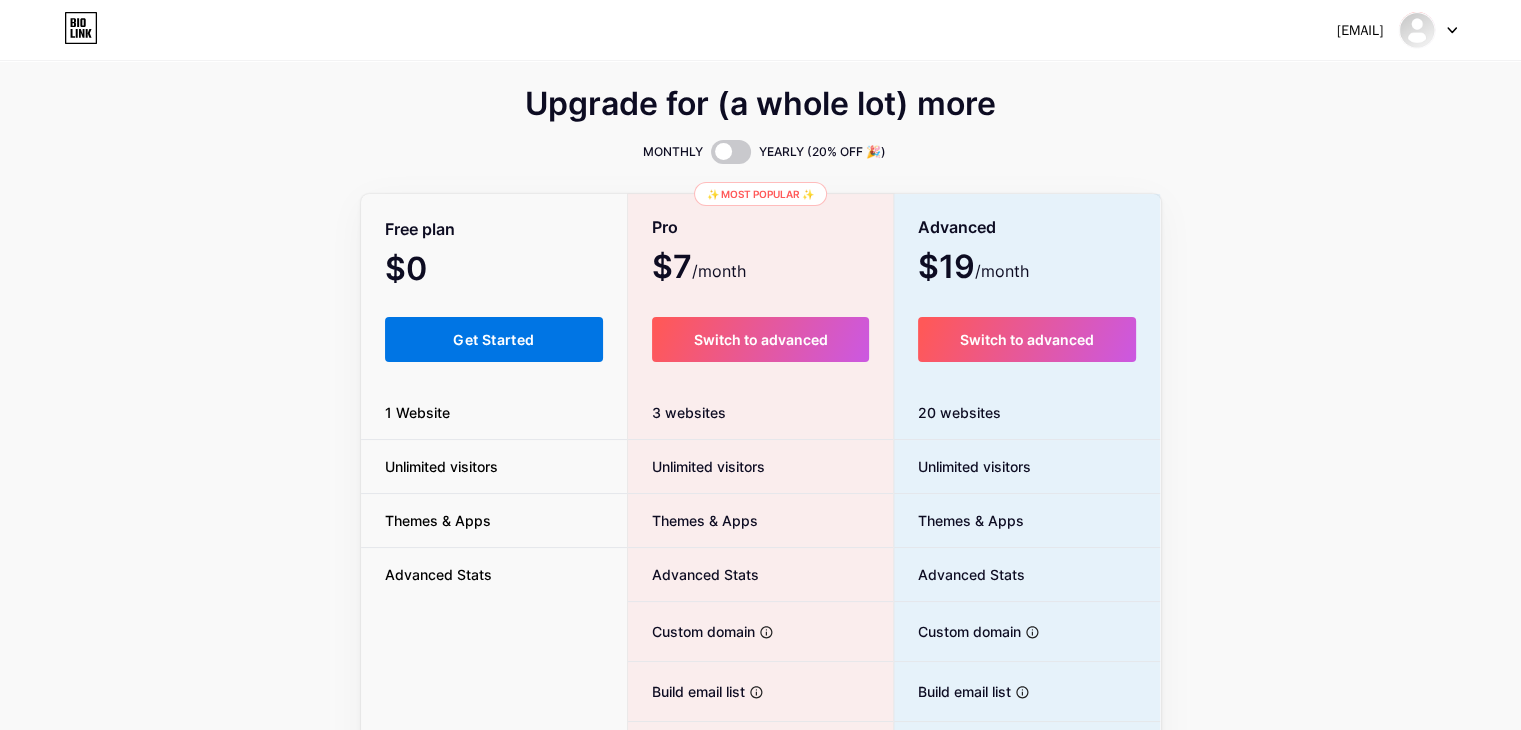 click on "Get Started" at bounding box center (493, 339) 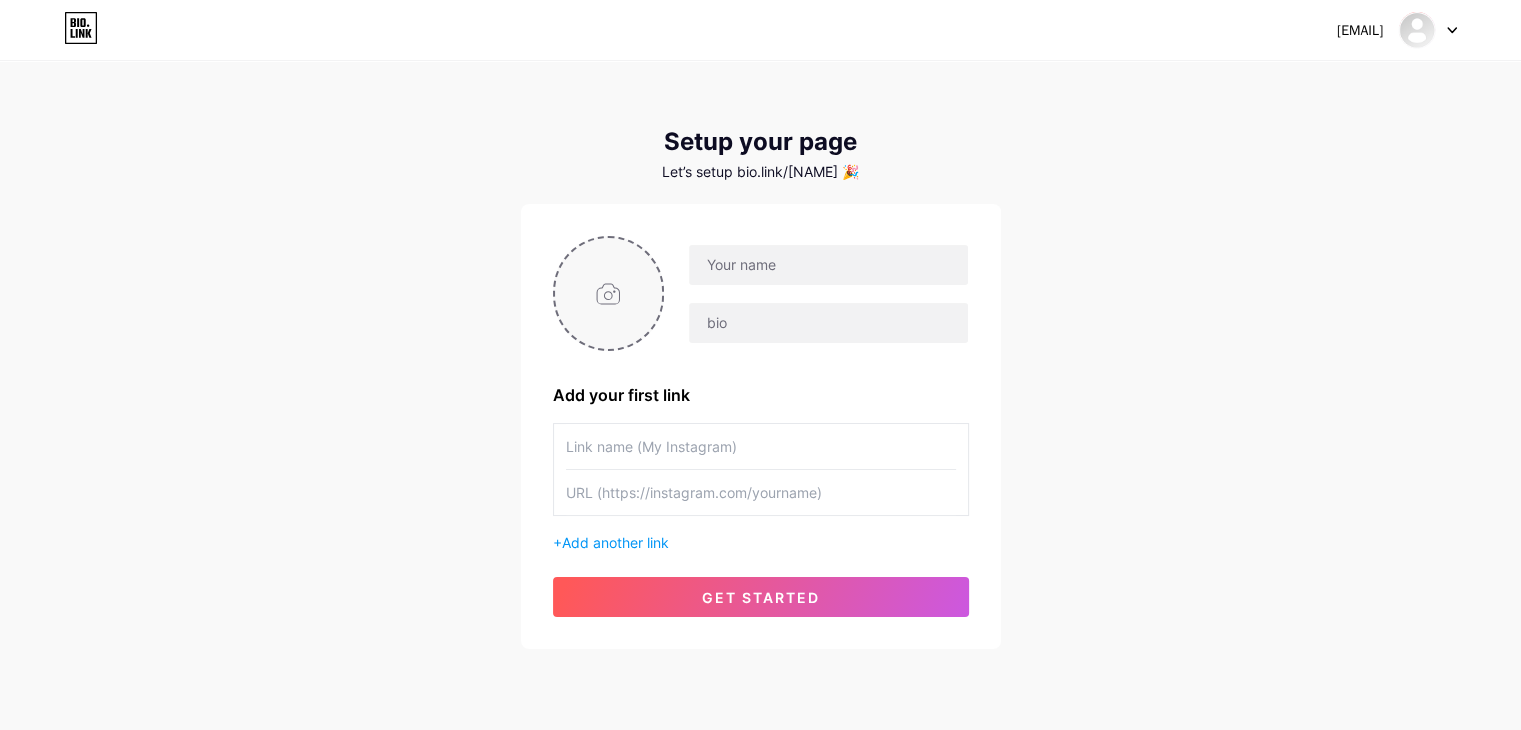 click at bounding box center (609, 293) 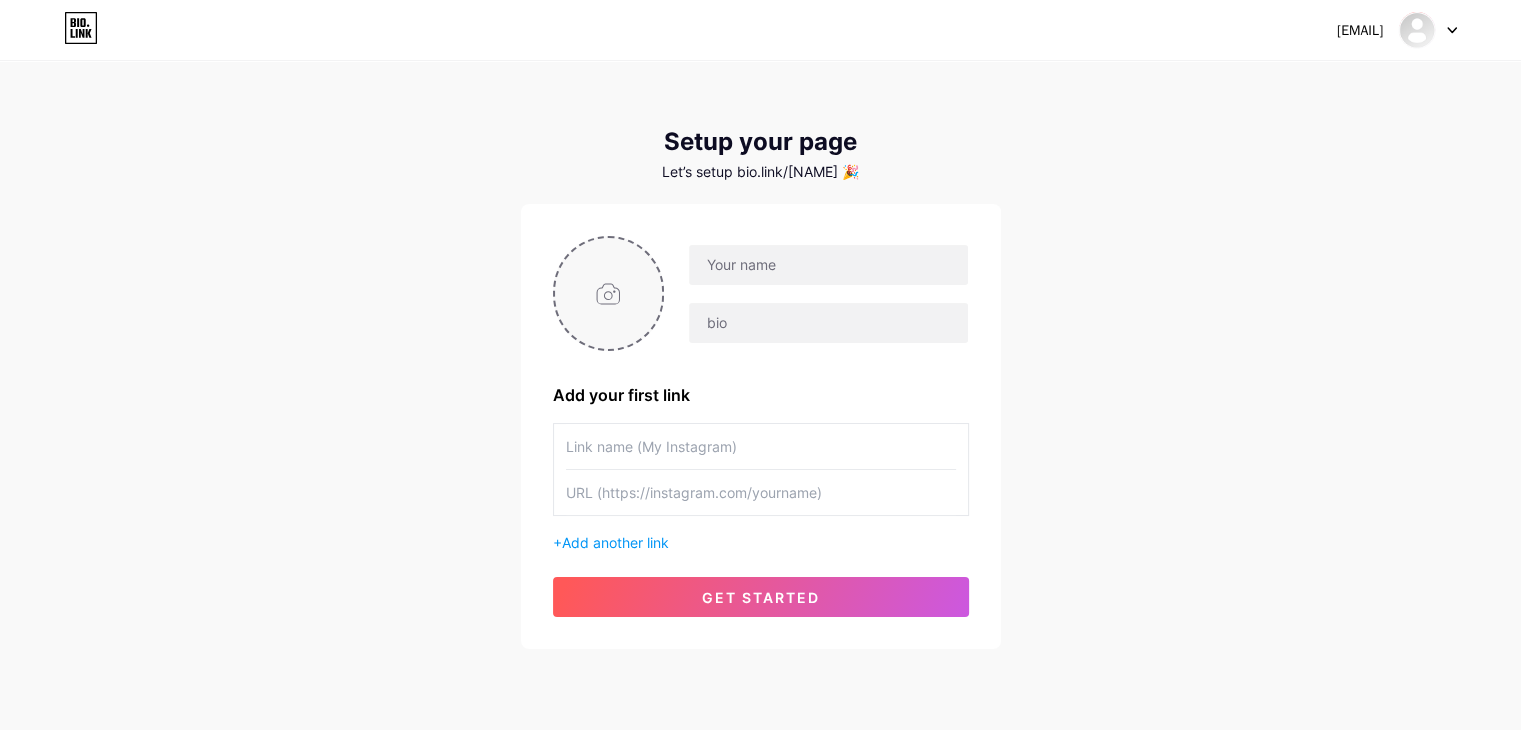 type on "C:\fakepath\images.jpeg" 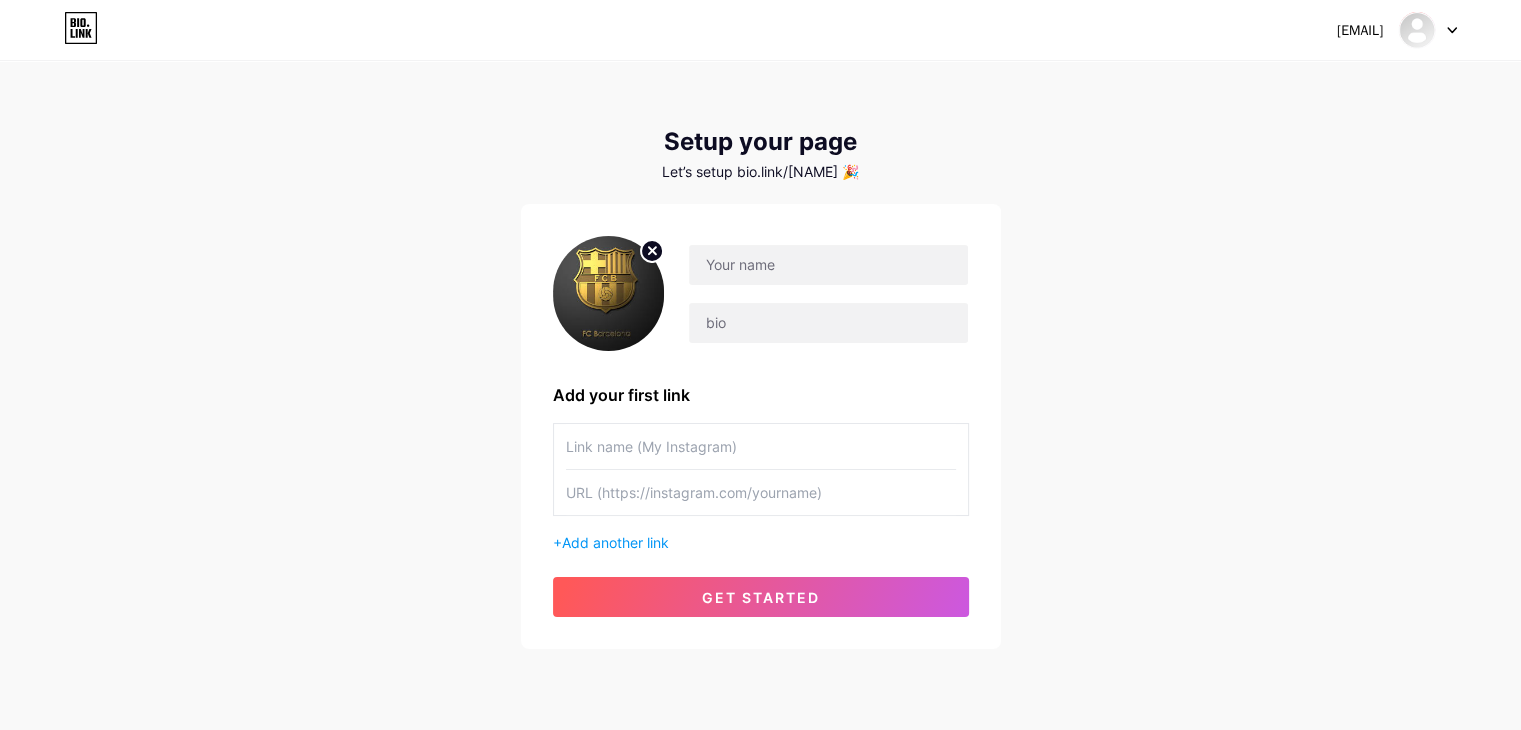 click 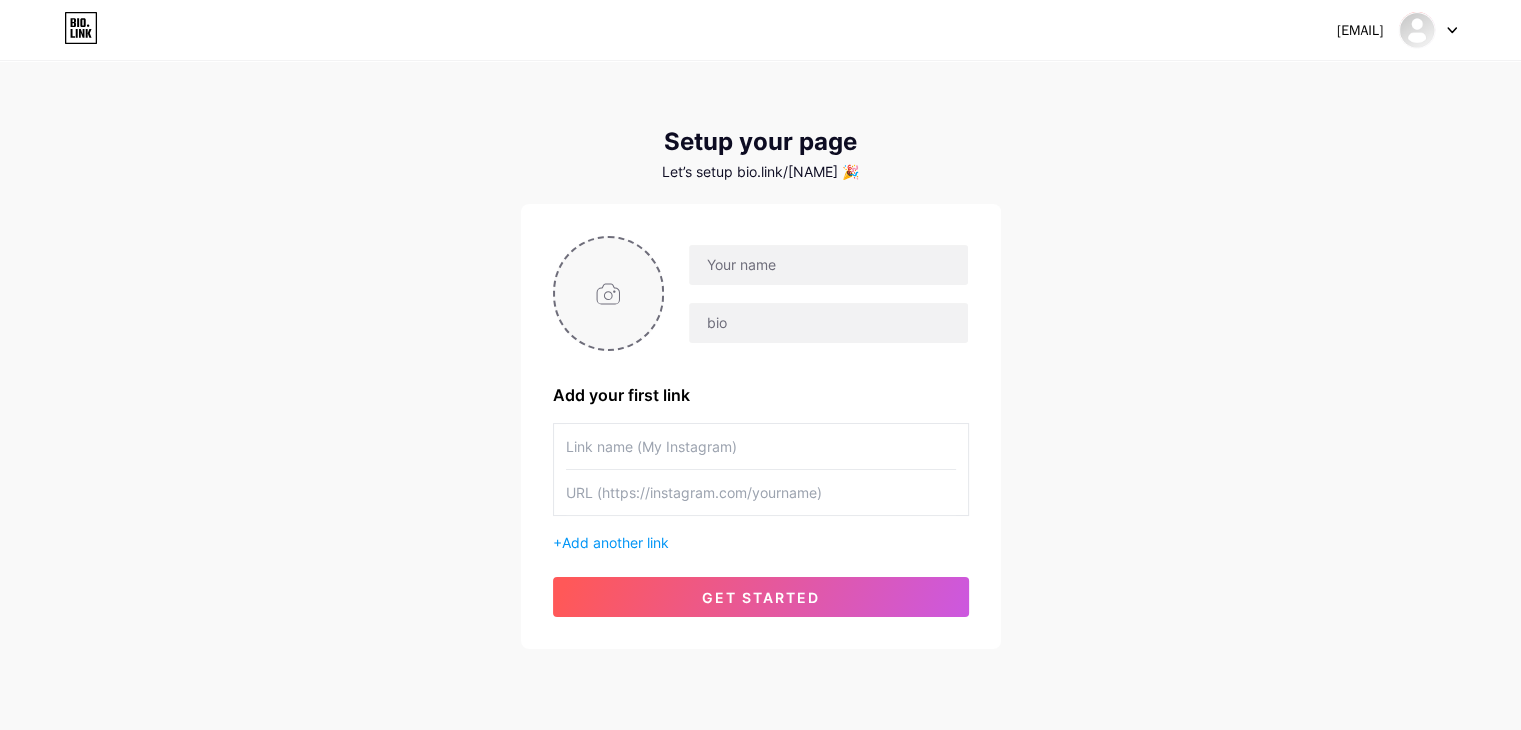 click at bounding box center (609, 293) 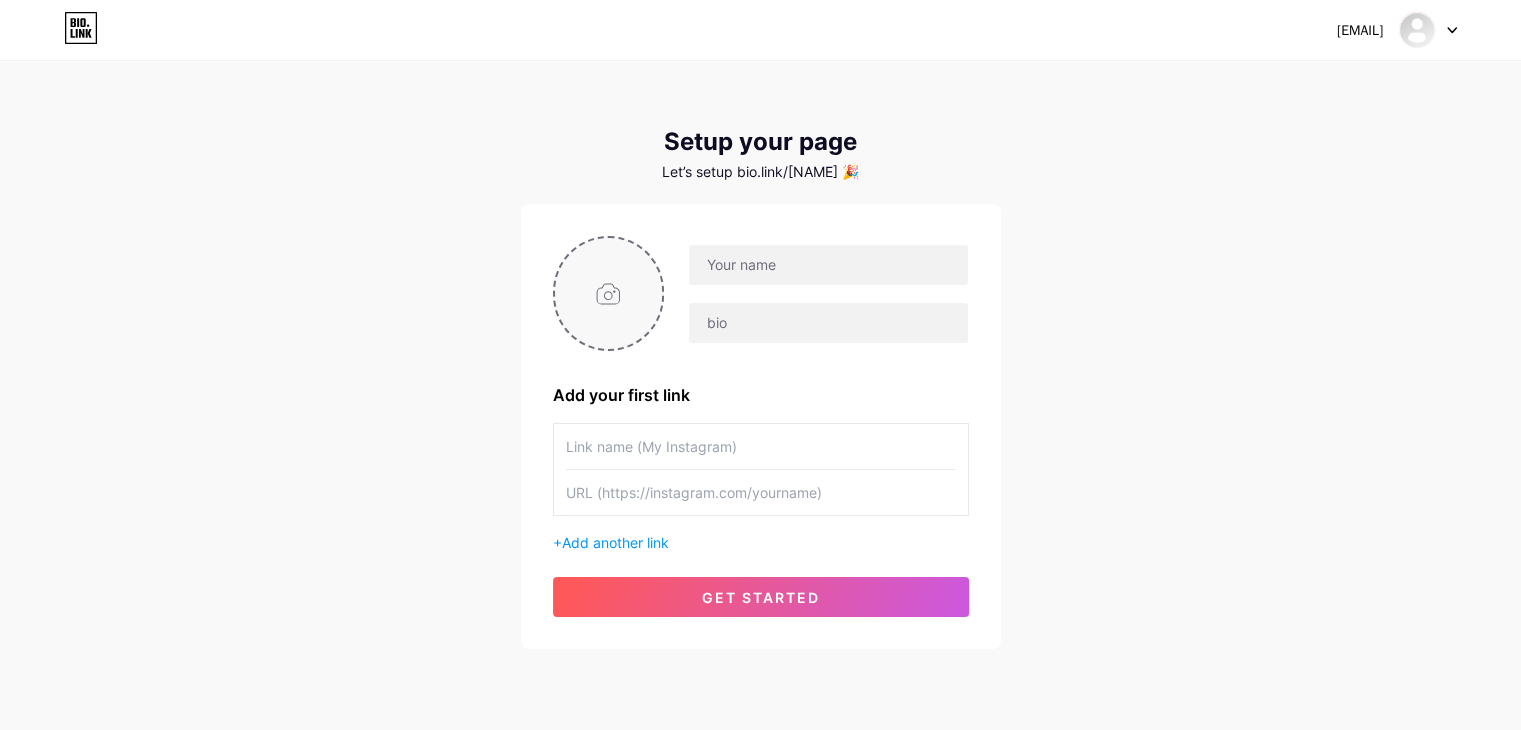 type on "C:\fakepath\vip-logo-design-template-c0f3bd09200ca38a7b9c02ae76eac3c7_screen.jpg" 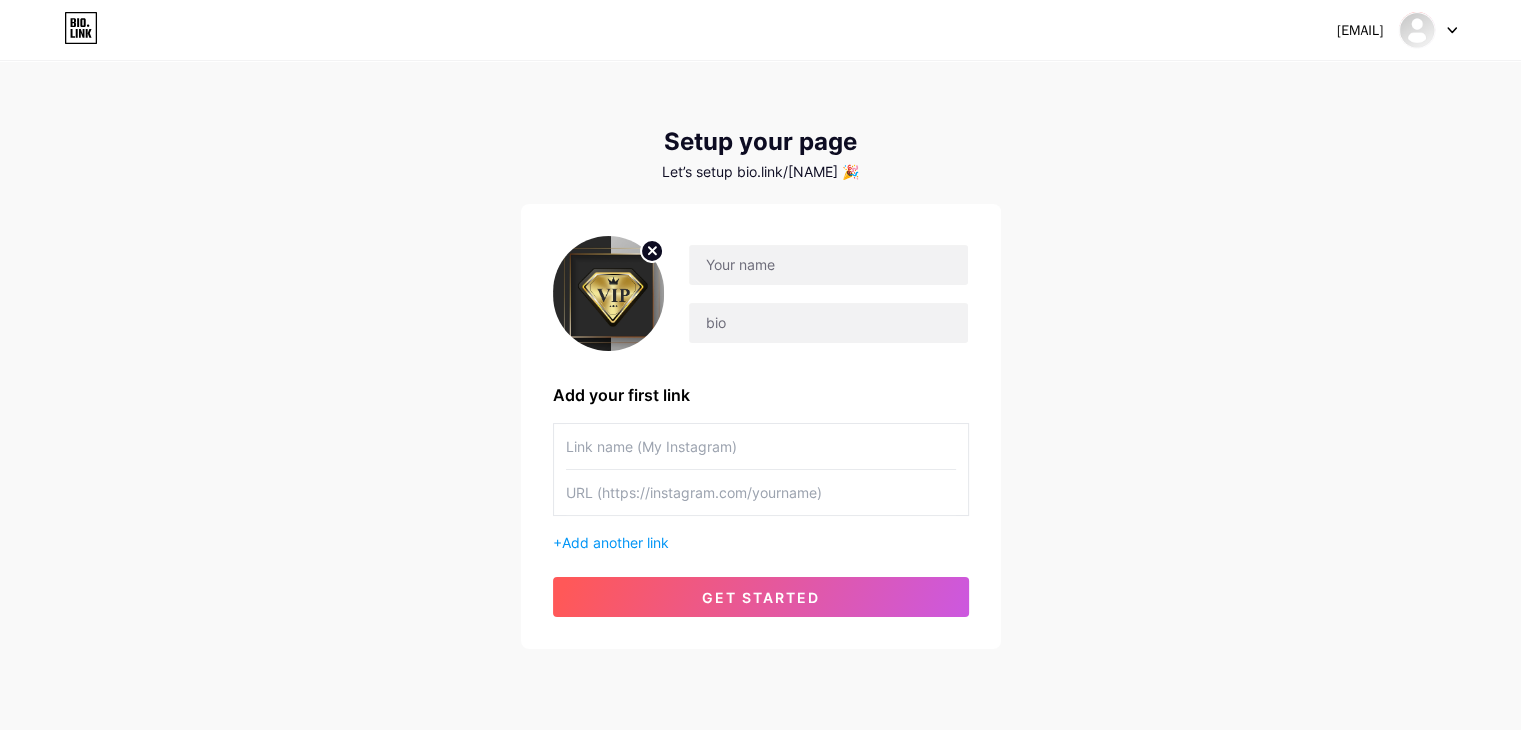 click 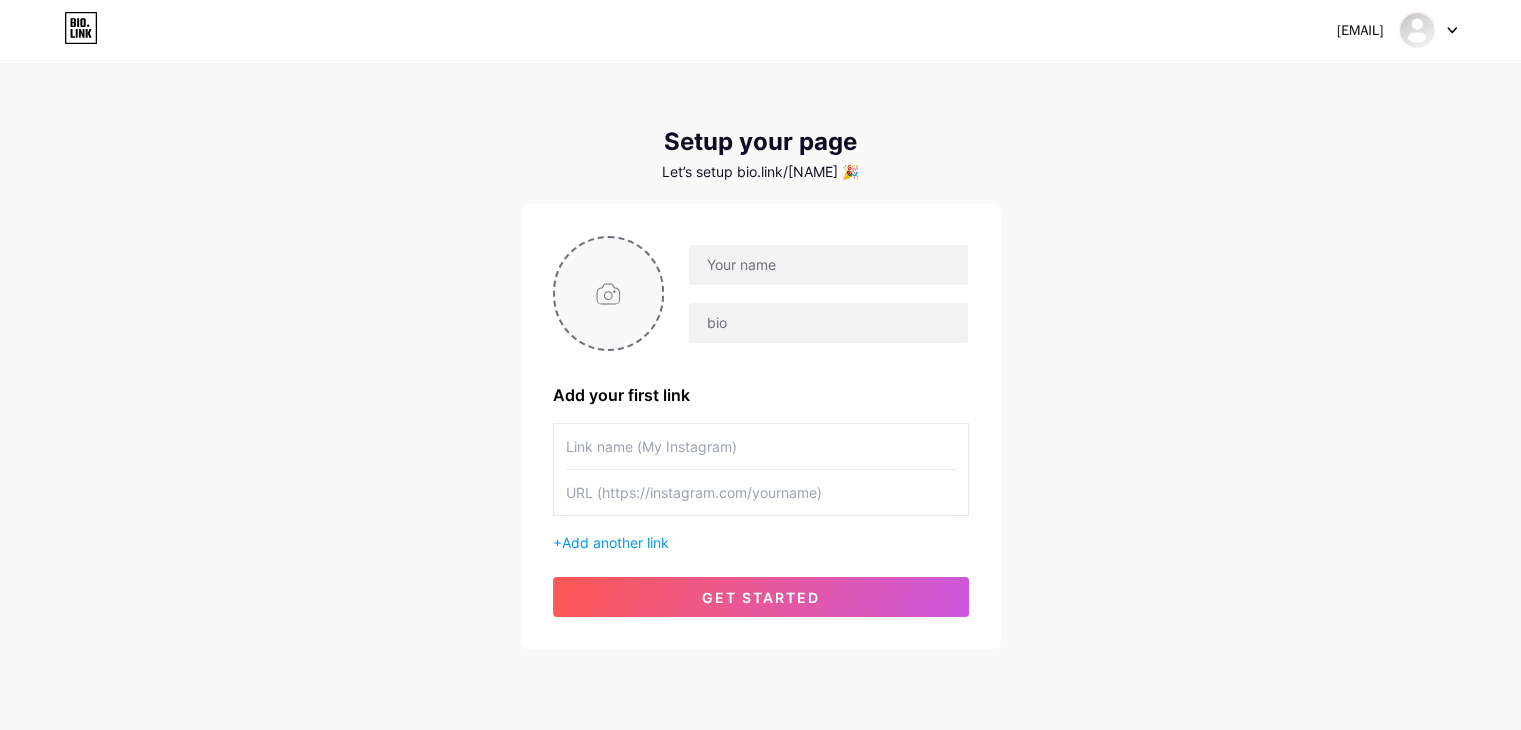 click at bounding box center (609, 293) 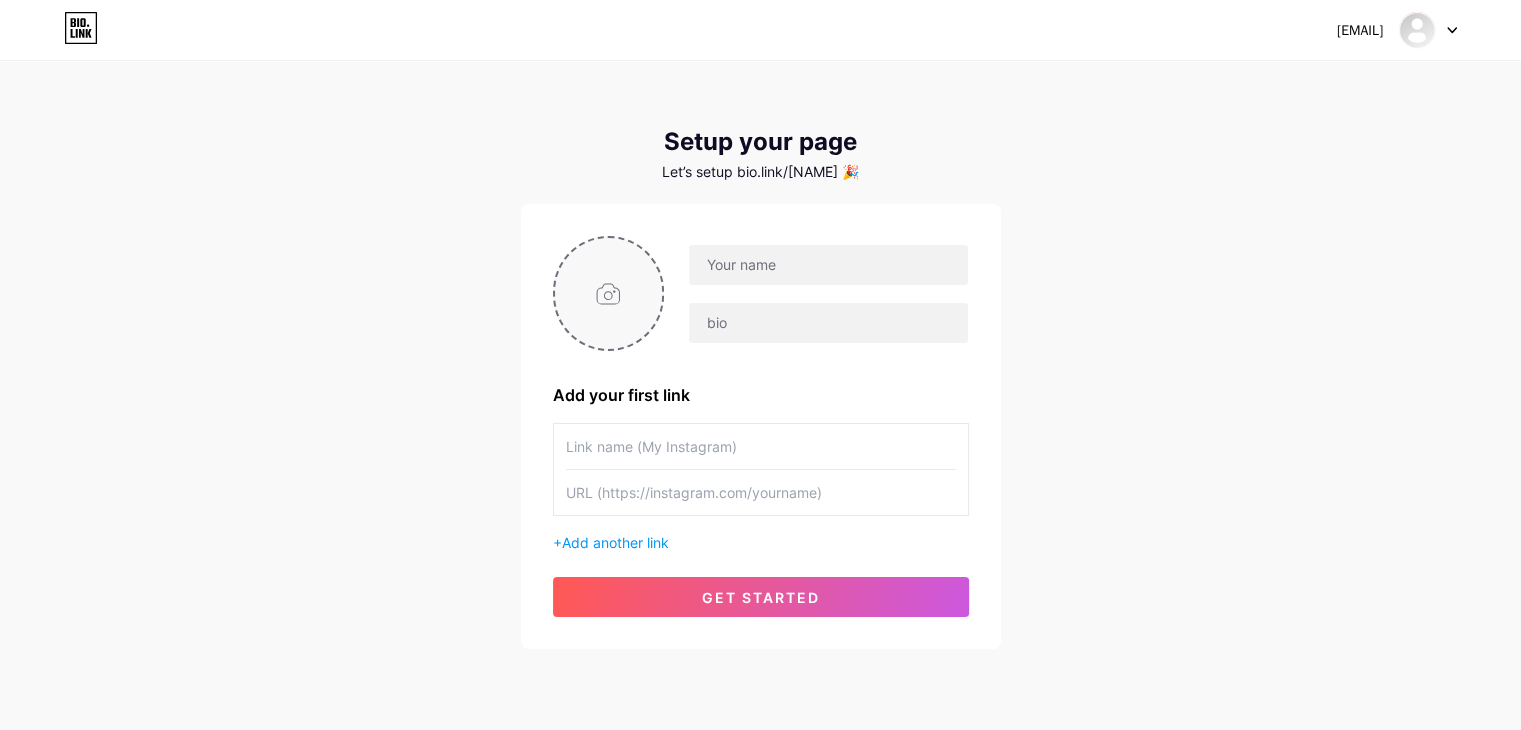 type on "C:\fakepath\vip-logo-design-template-c0f3bd09200ca38a7b9c02ae76eac3c7_screen.jpg" 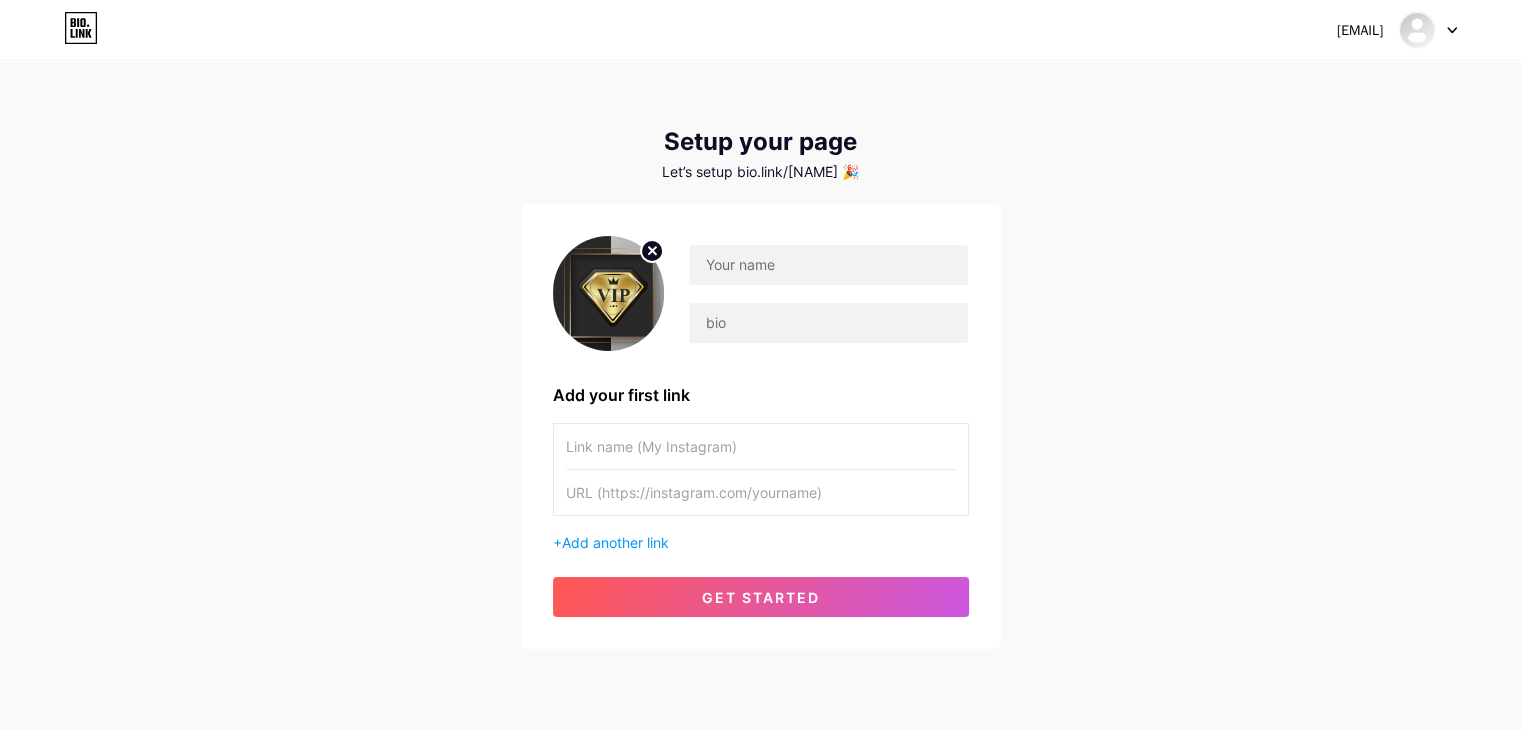 click 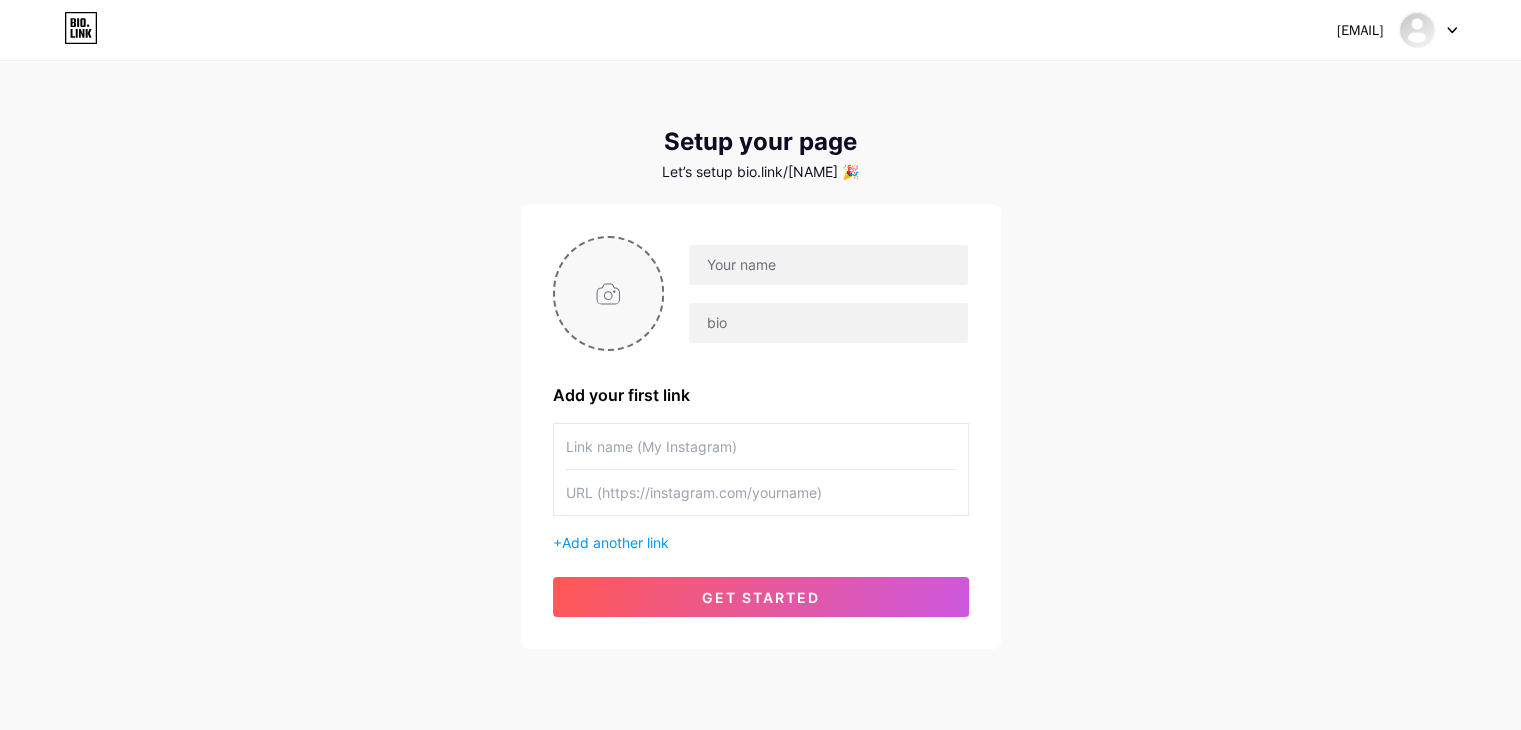 click at bounding box center (609, 293) 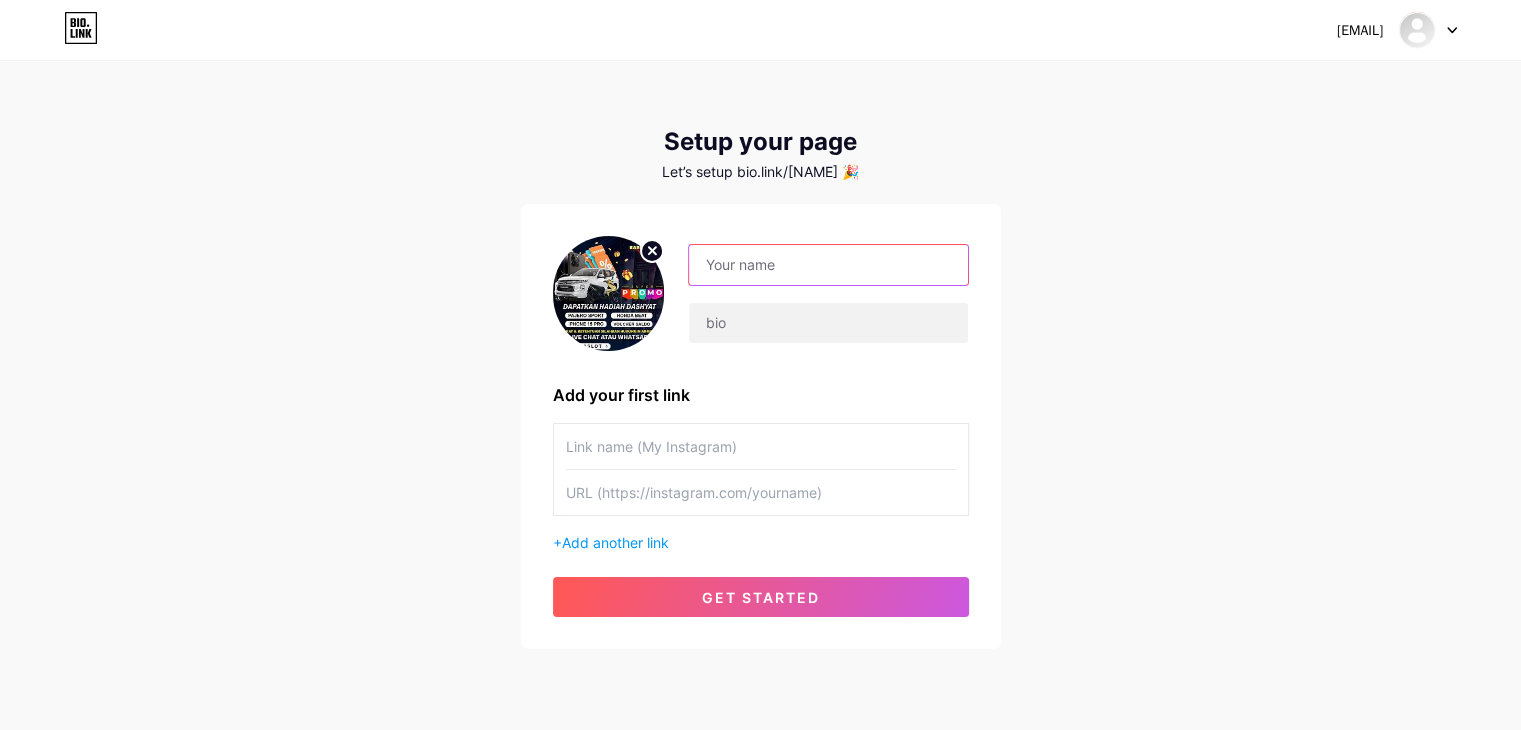 click at bounding box center [828, 265] 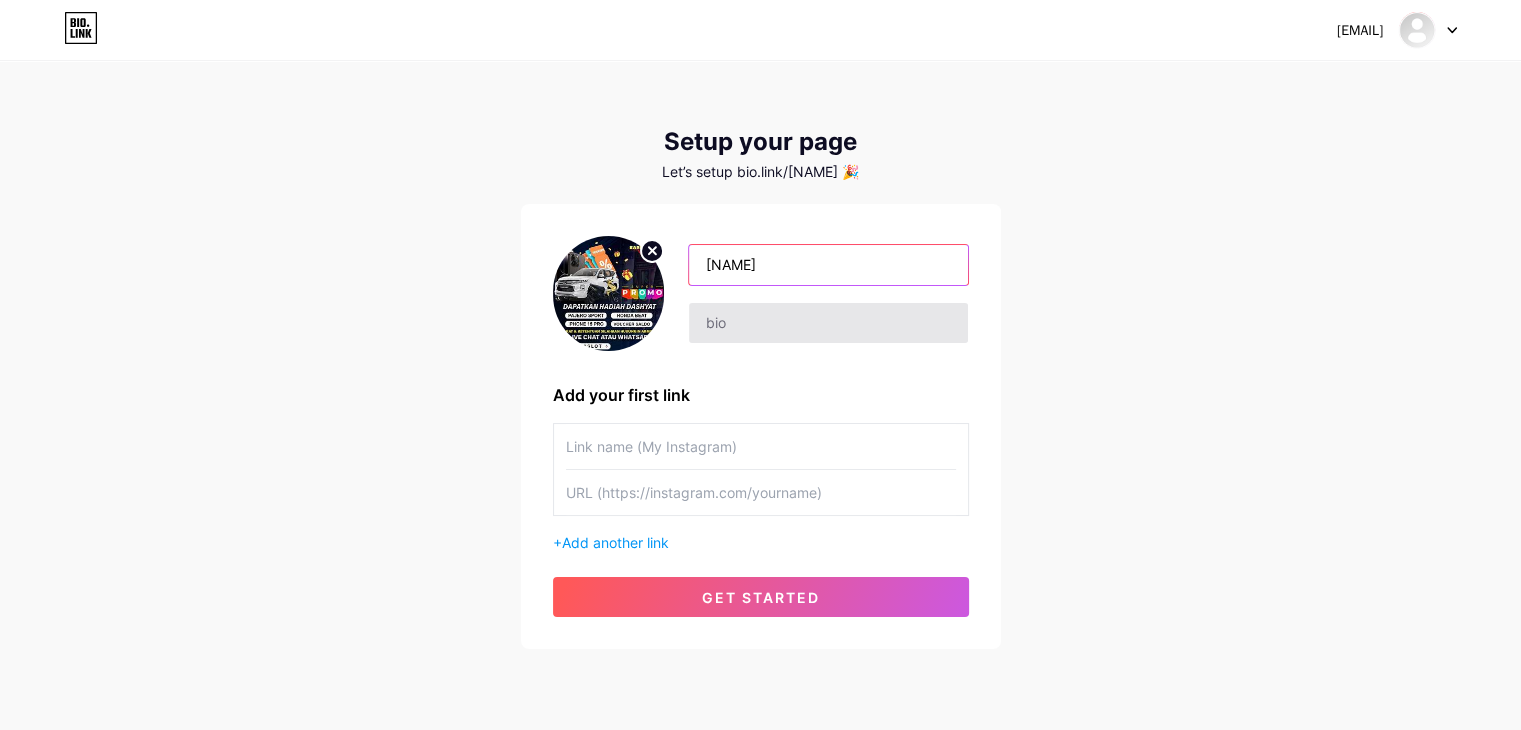 type on "[NAME]" 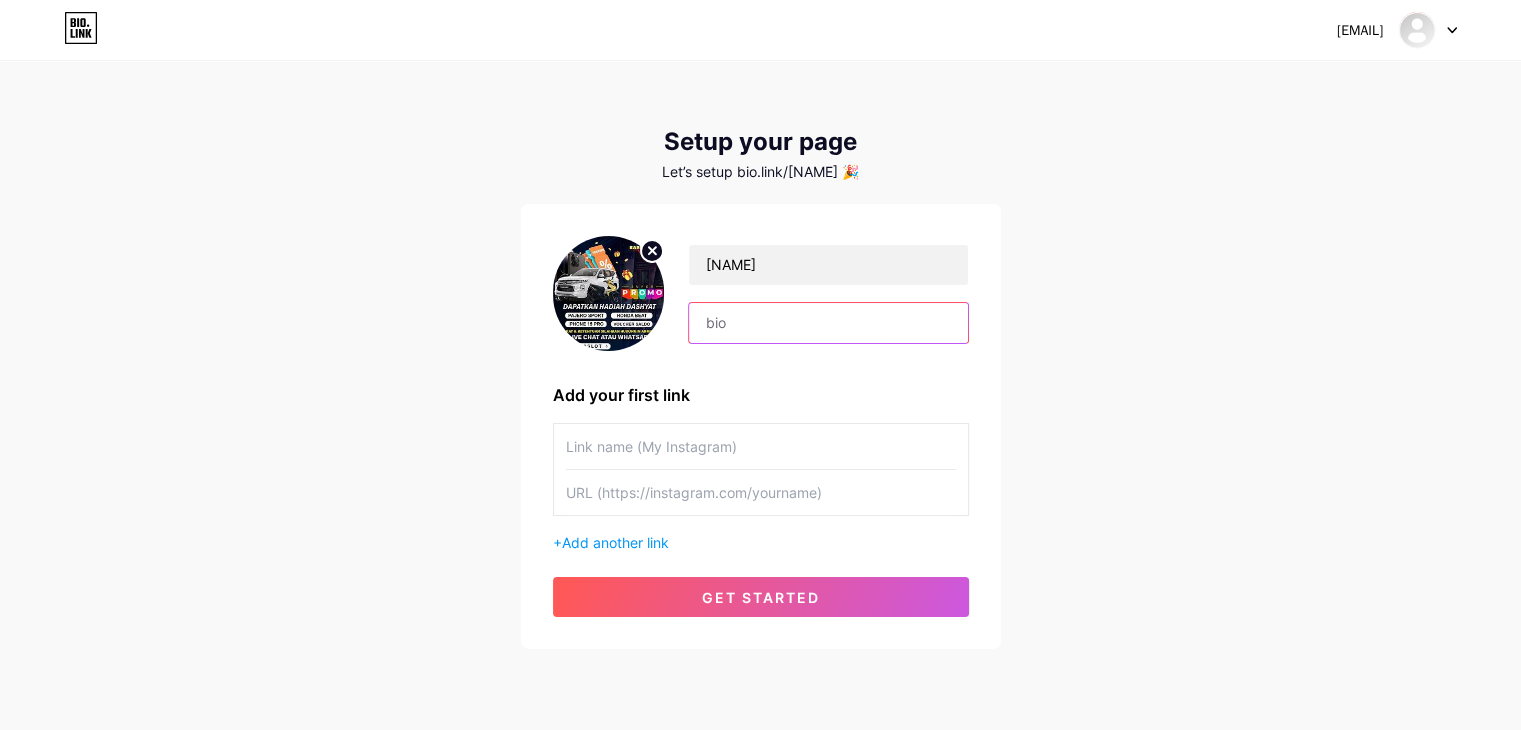 click at bounding box center [828, 323] 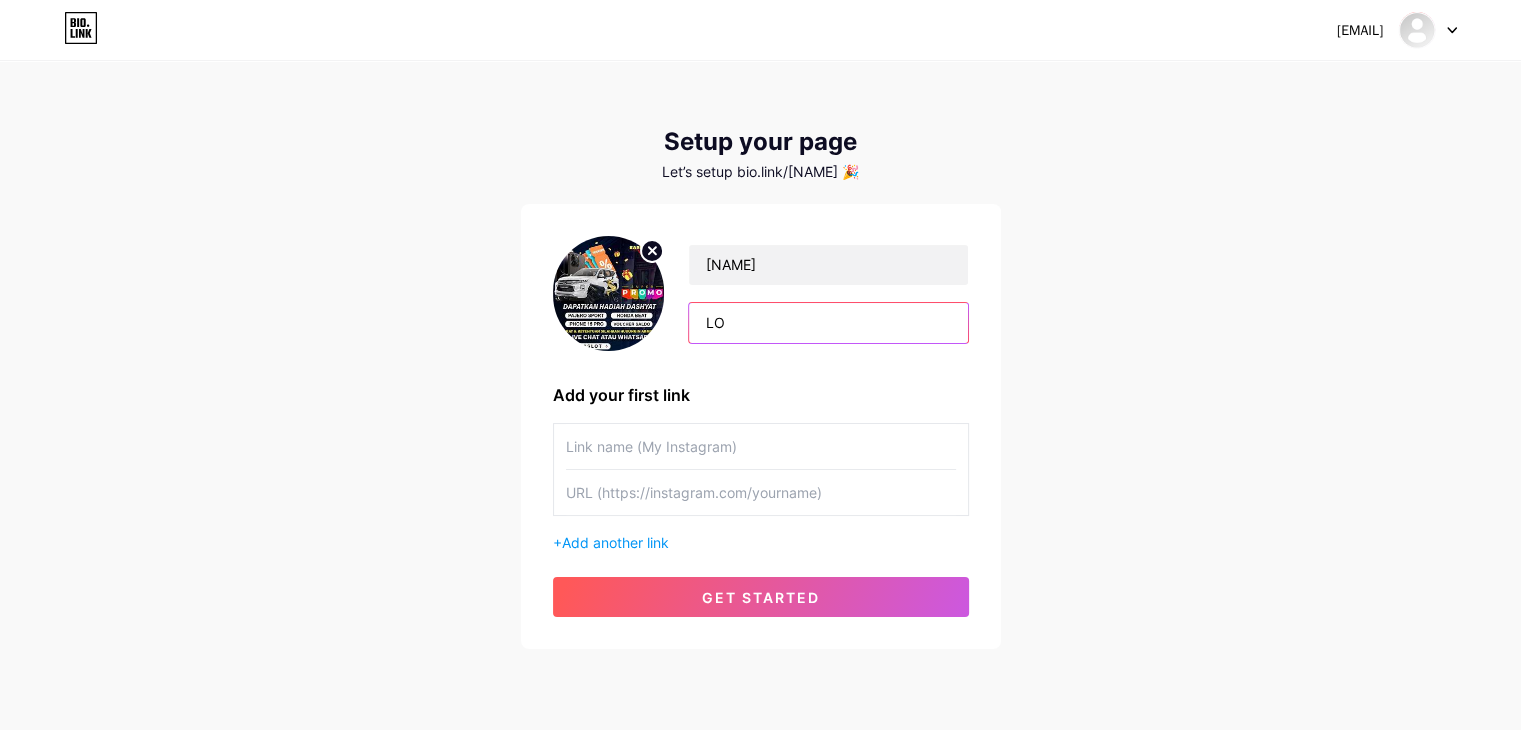 type on "L" 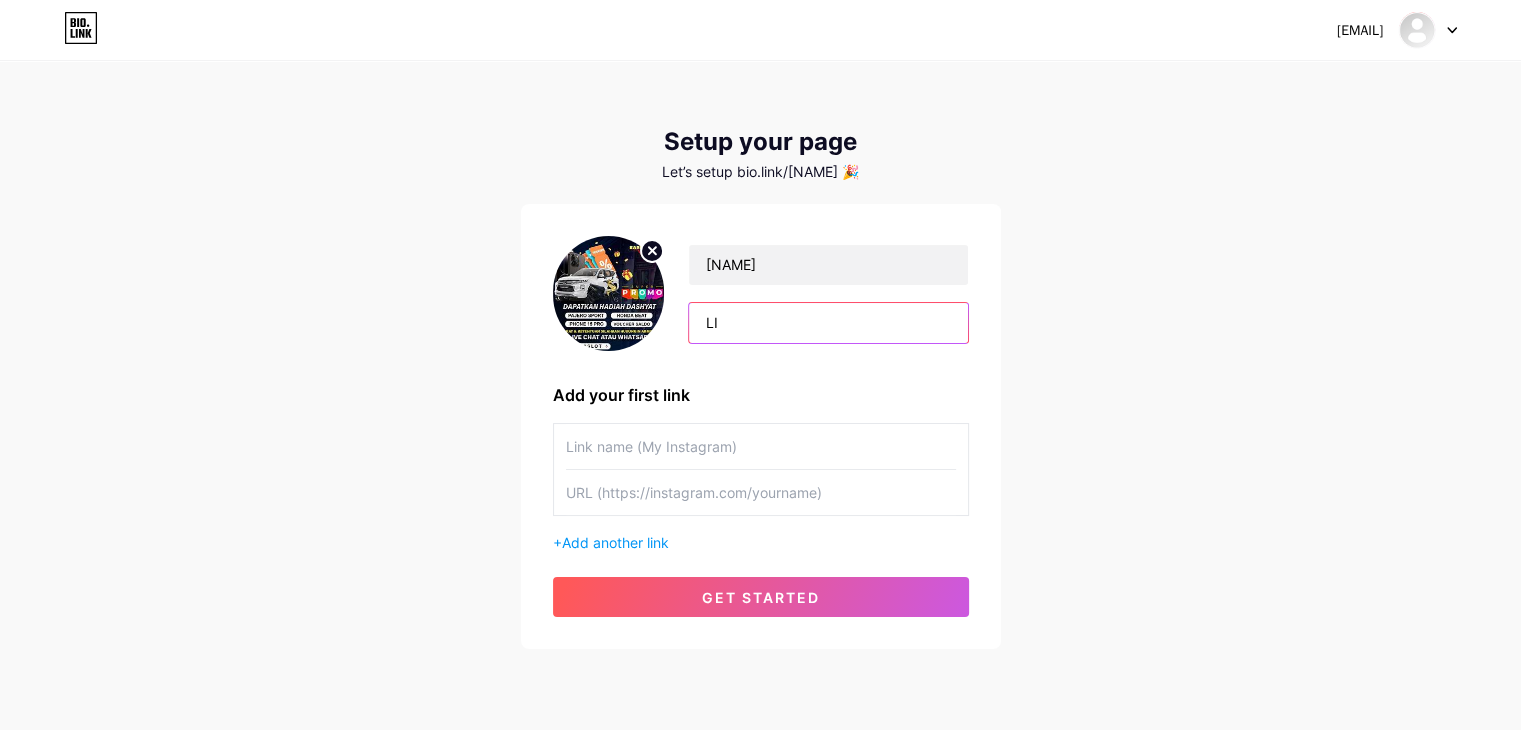 type on "L" 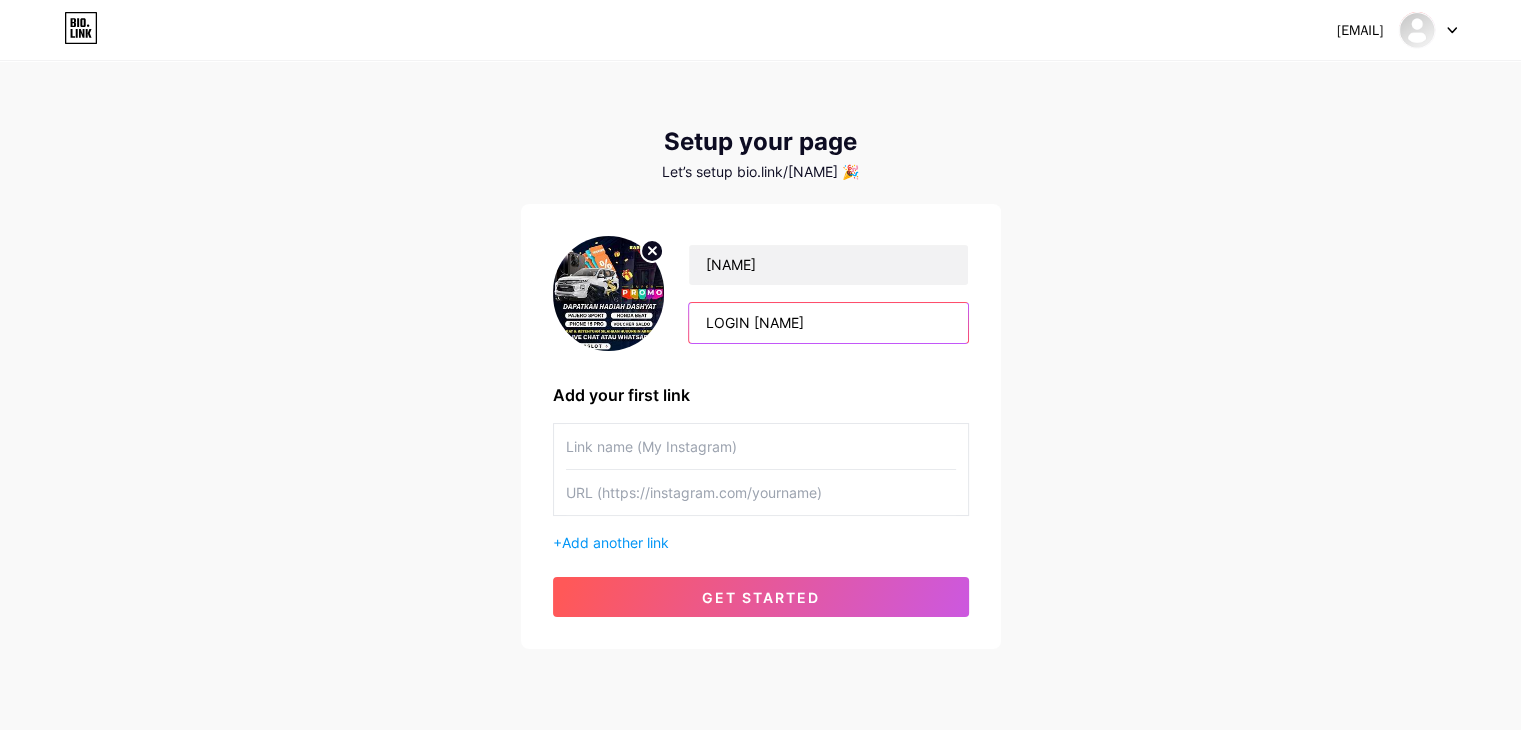 type on "LOGIN [NAME]" 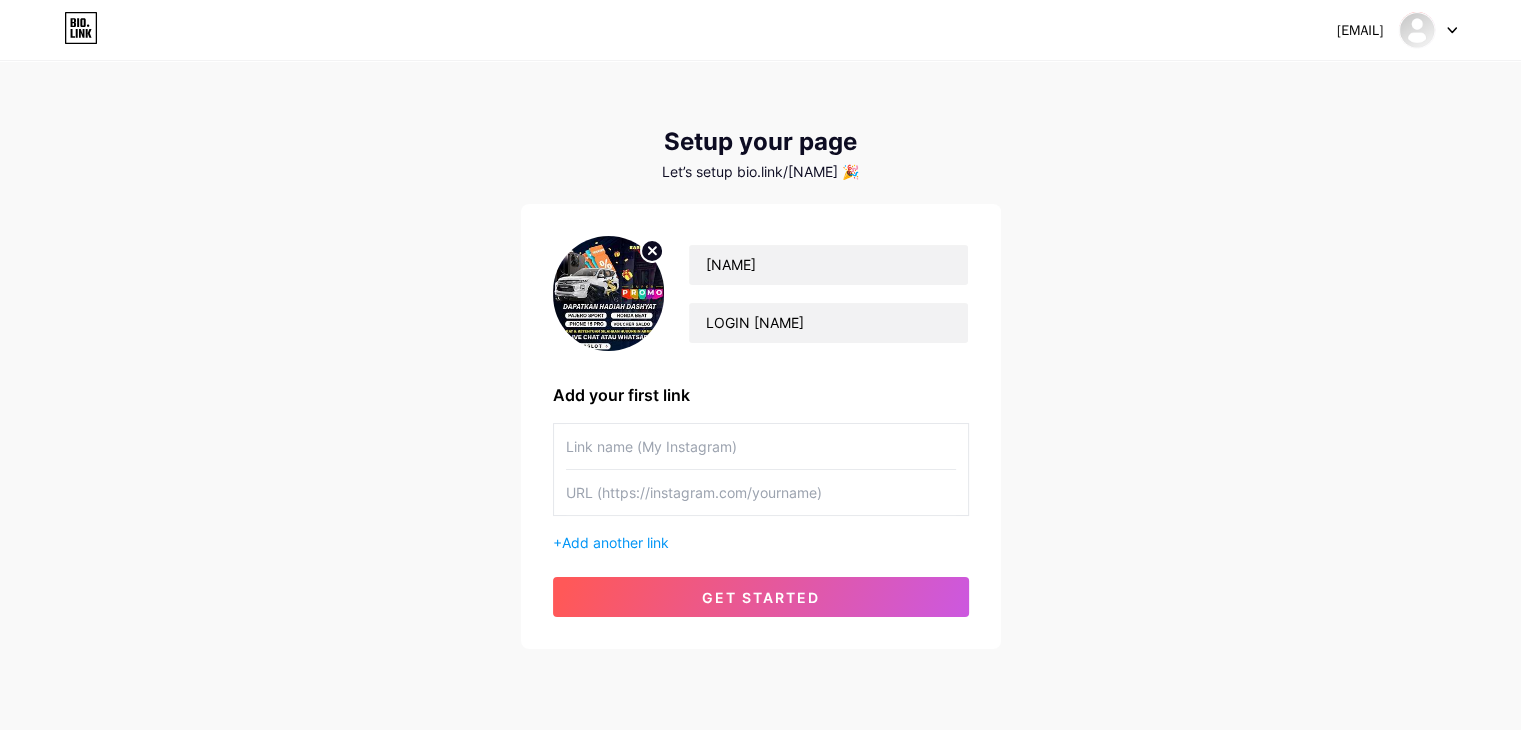click at bounding box center [761, 446] 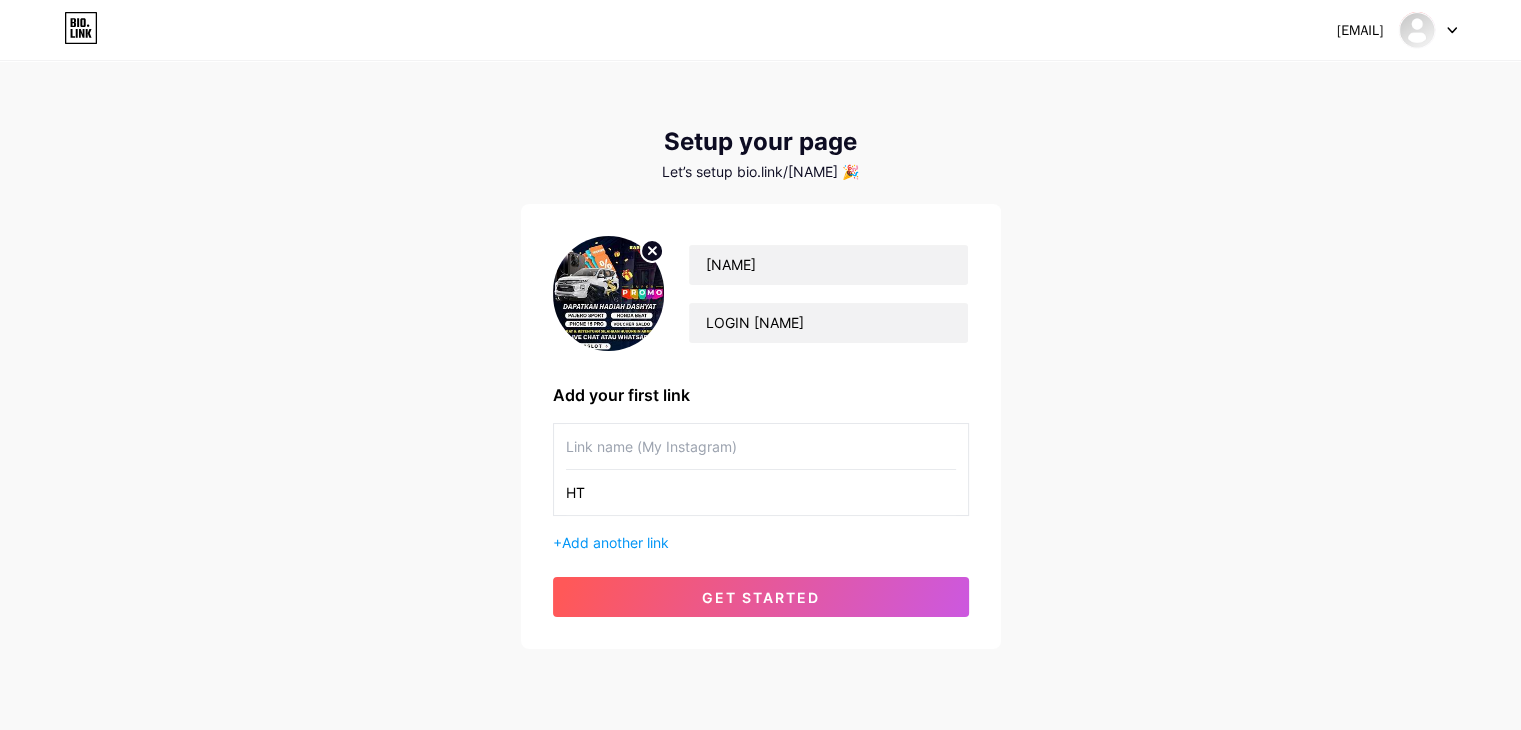type on "H" 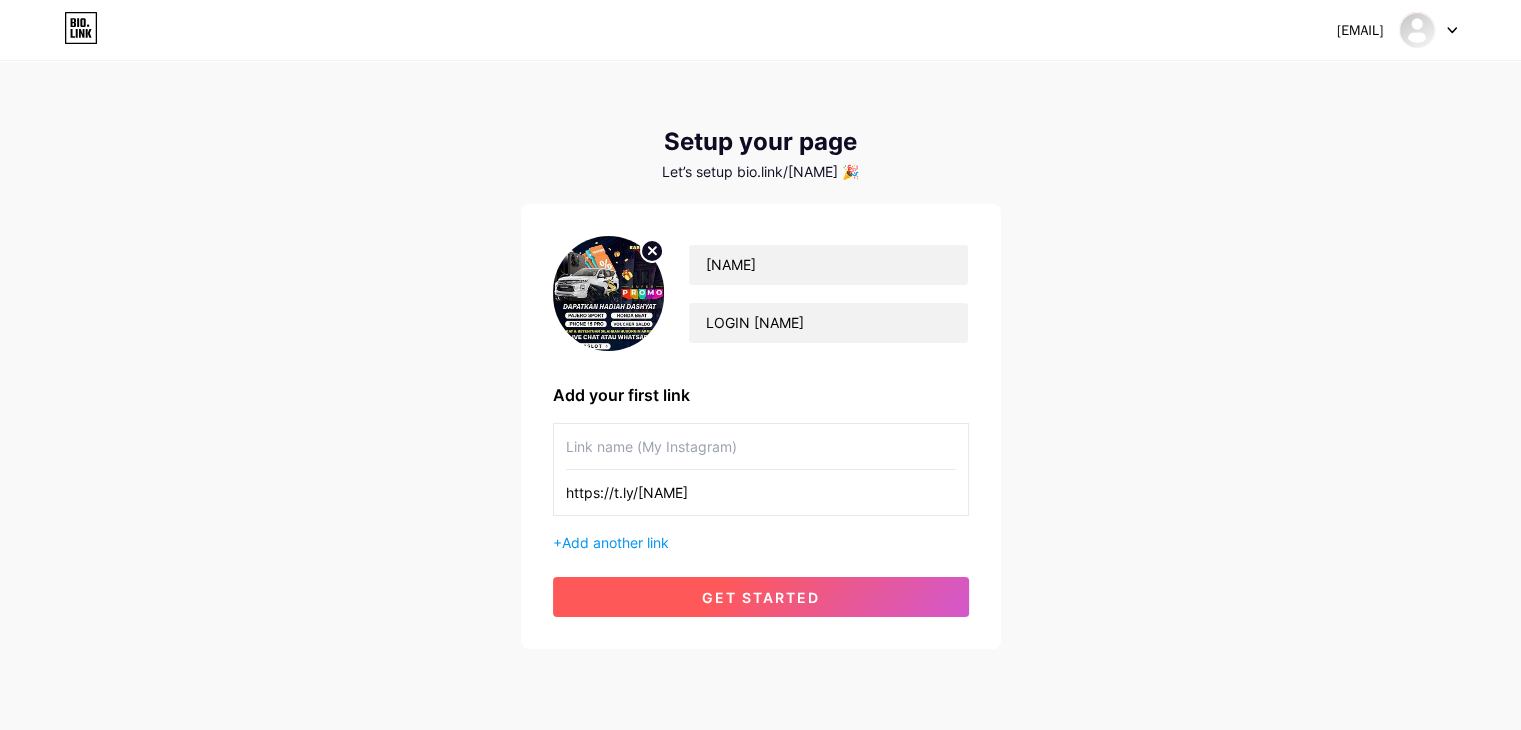 type on "https://t.ly/[NAME]" 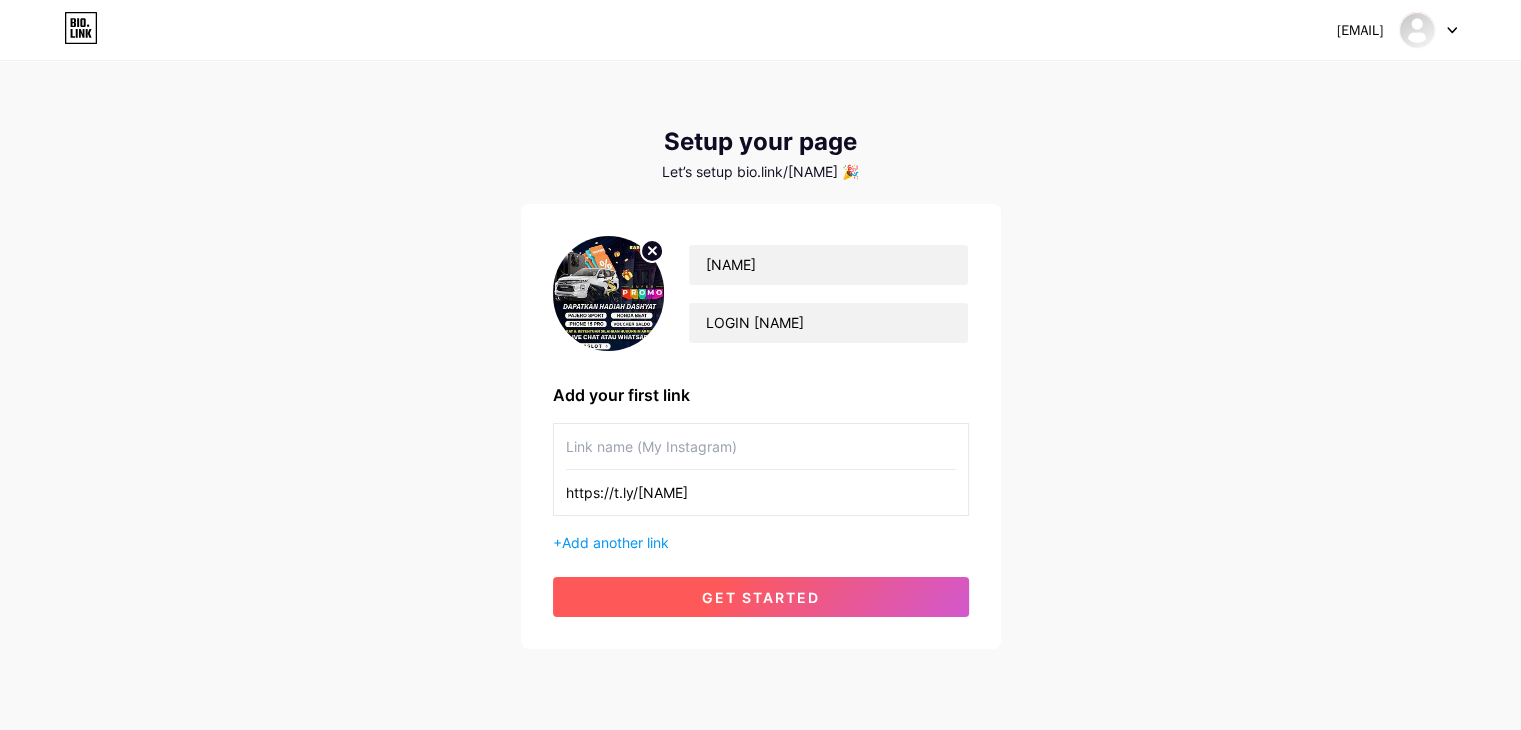 click on "get started" at bounding box center (761, 597) 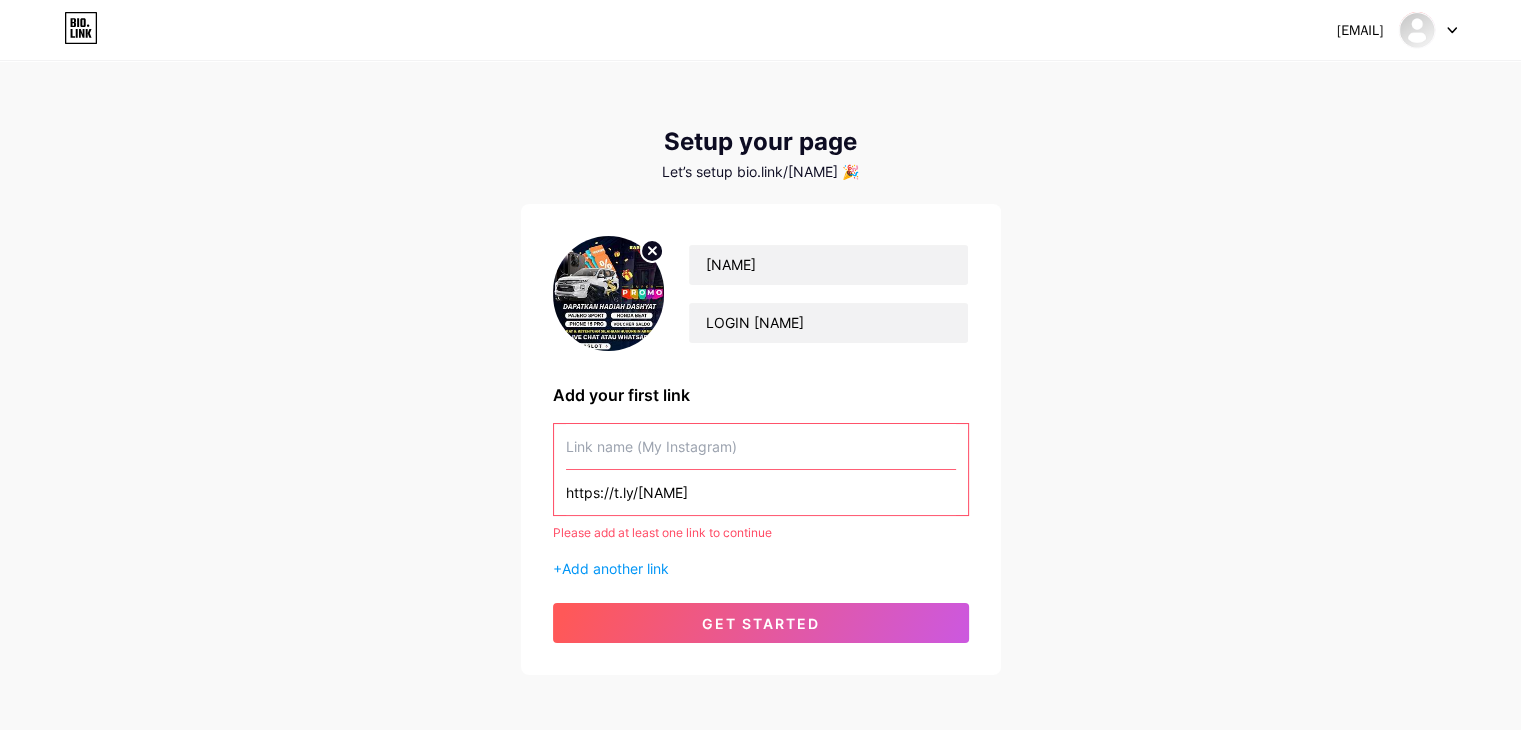 click at bounding box center [761, 446] 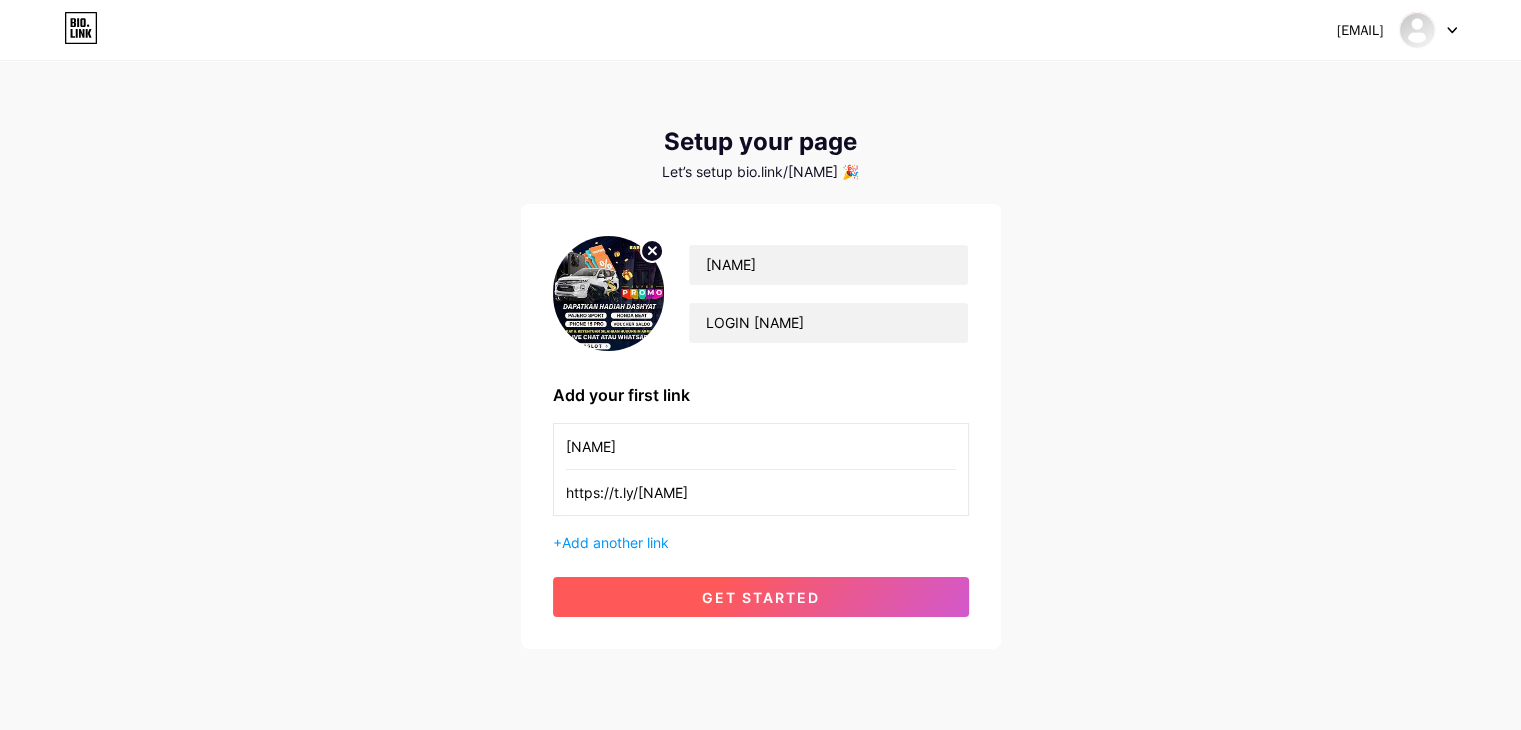 type on "[NAME]" 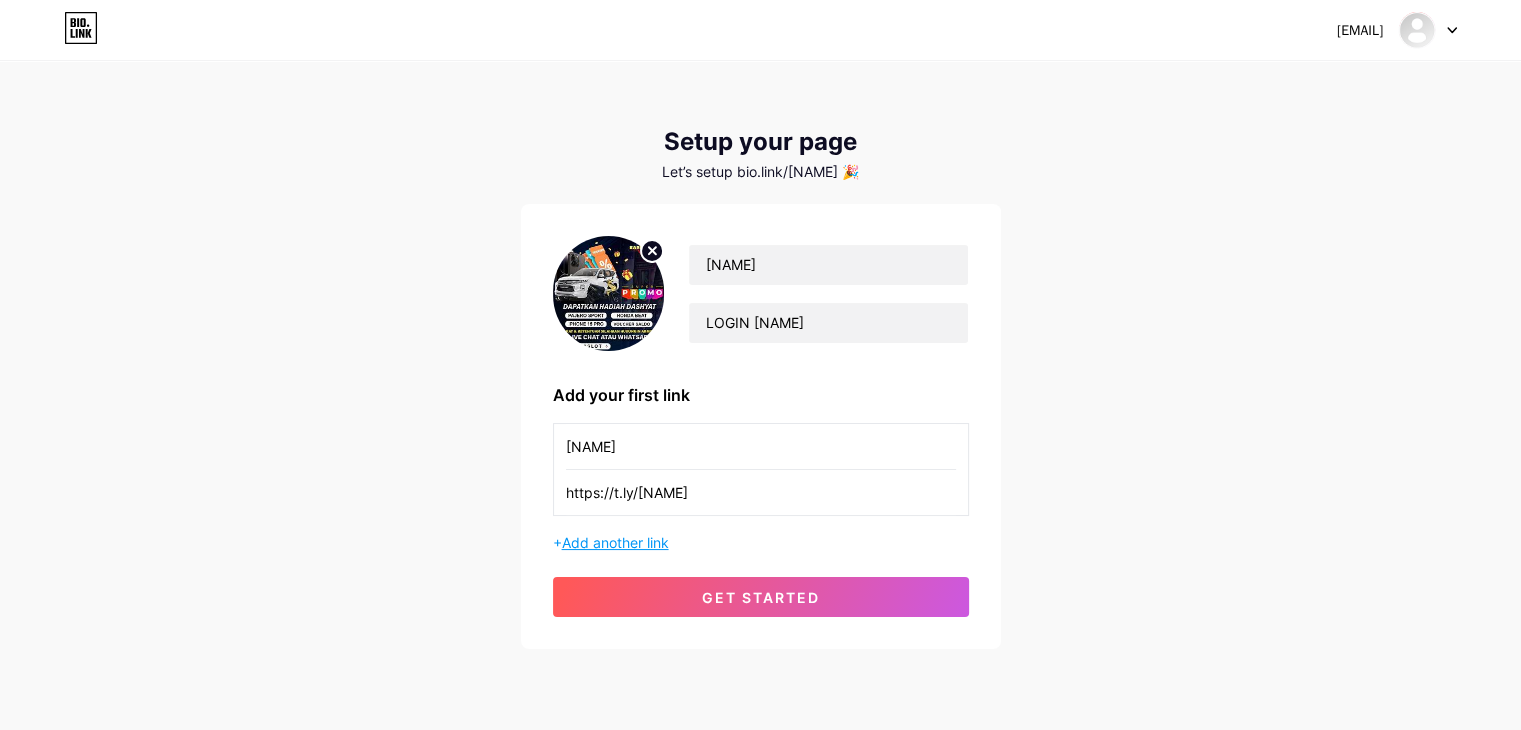 click on "Add another link" at bounding box center [615, 542] 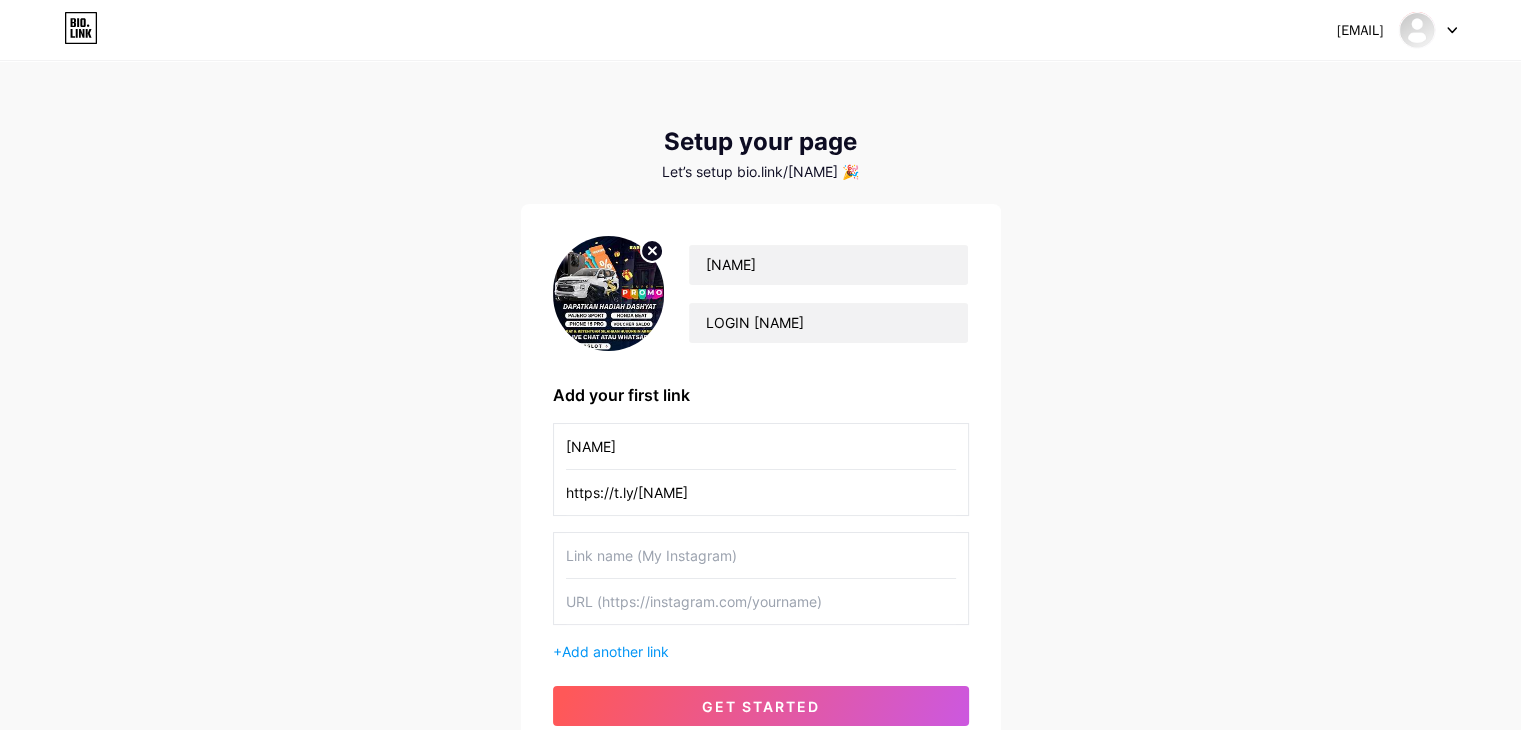 click on "[NUMBER]@gmail.com Dashboard Logout Setup your page Let’s setup bio.link/[NAME] 🎉 [NAME] LOGIN [NAME] Add your first link [NAME] https://t.ly/[NAME] + Add another link get started" at bounding box center (760, 411) 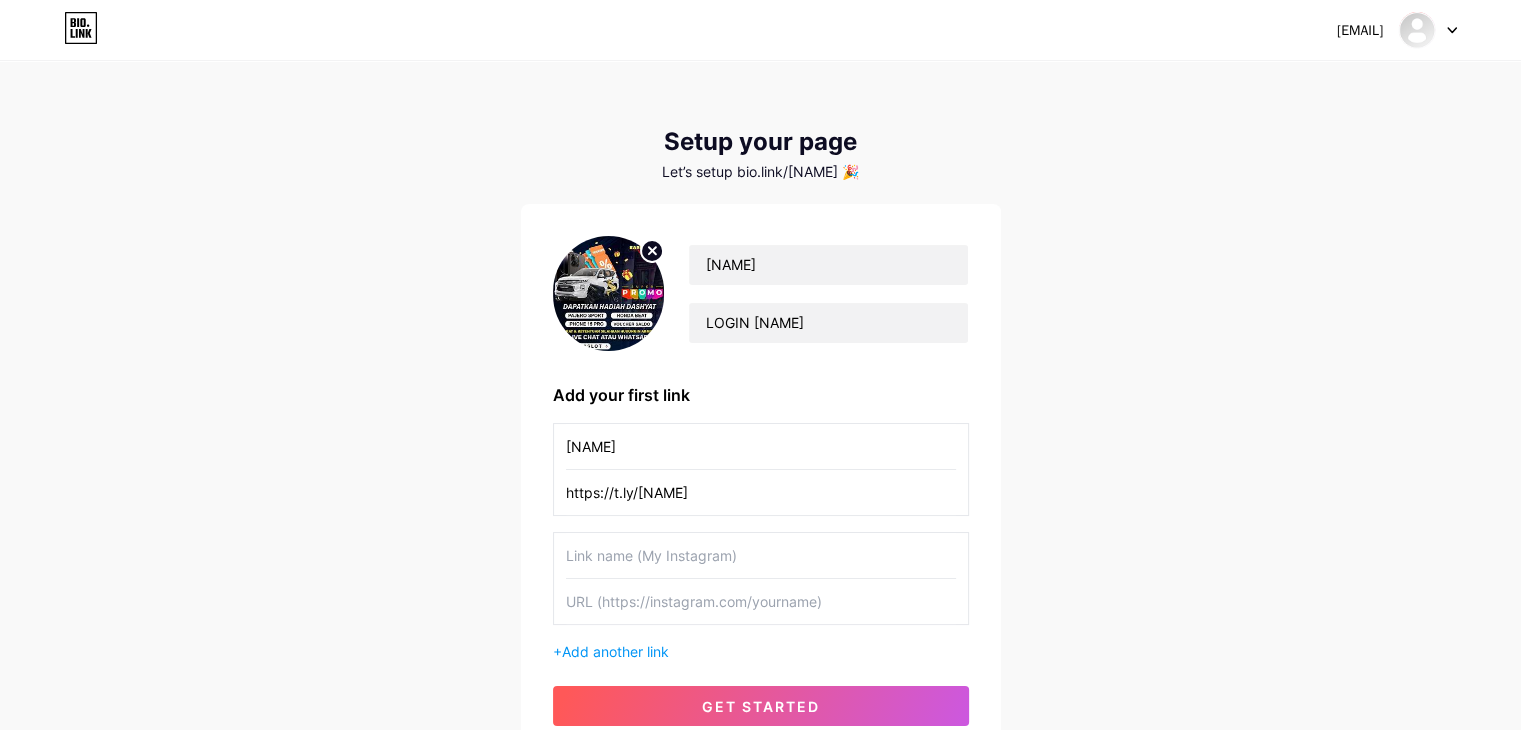 drag, startPoint x: 836, startPoint y: 603, endPoint x: 580, endPoint y: 615, distance: 256.2811 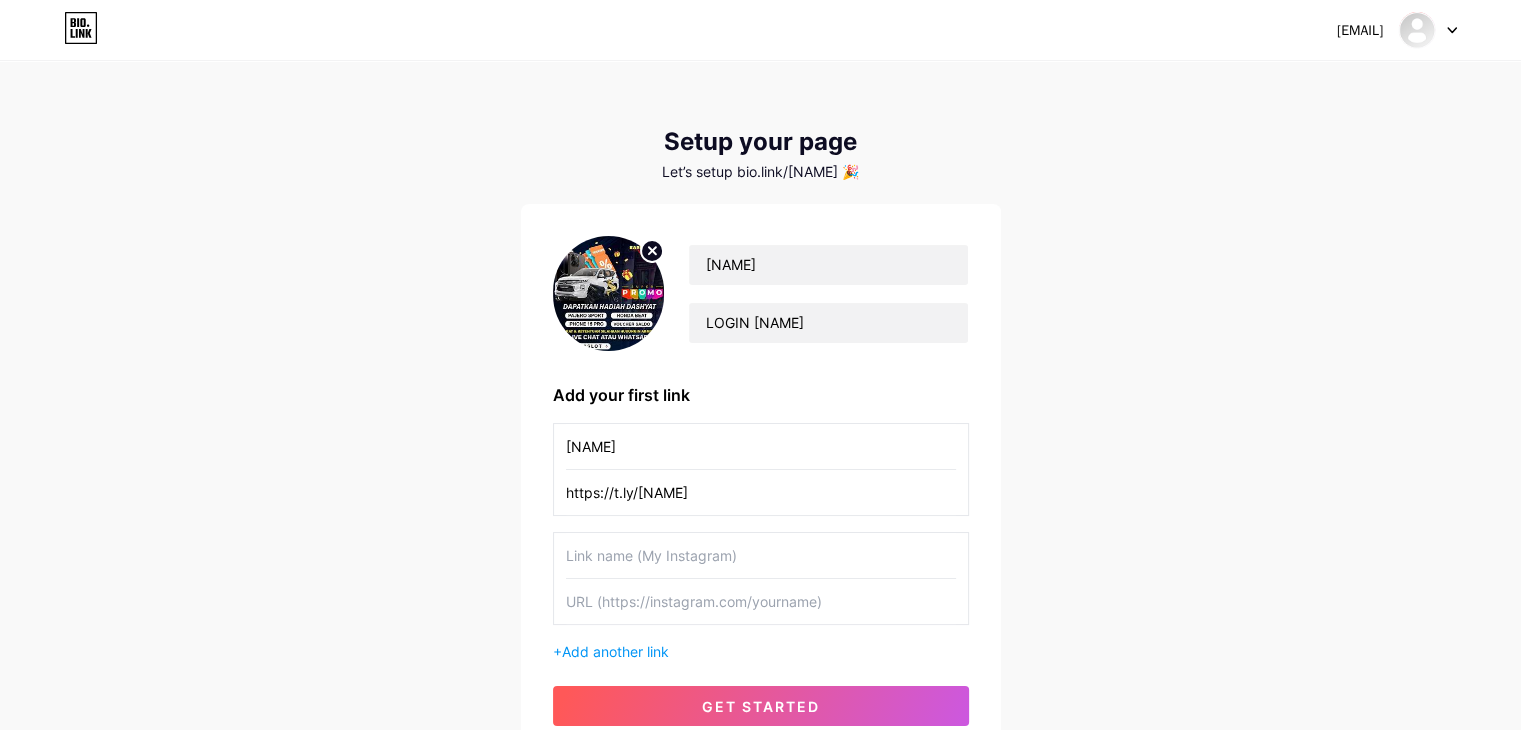 click at bounding box center (761, 601) 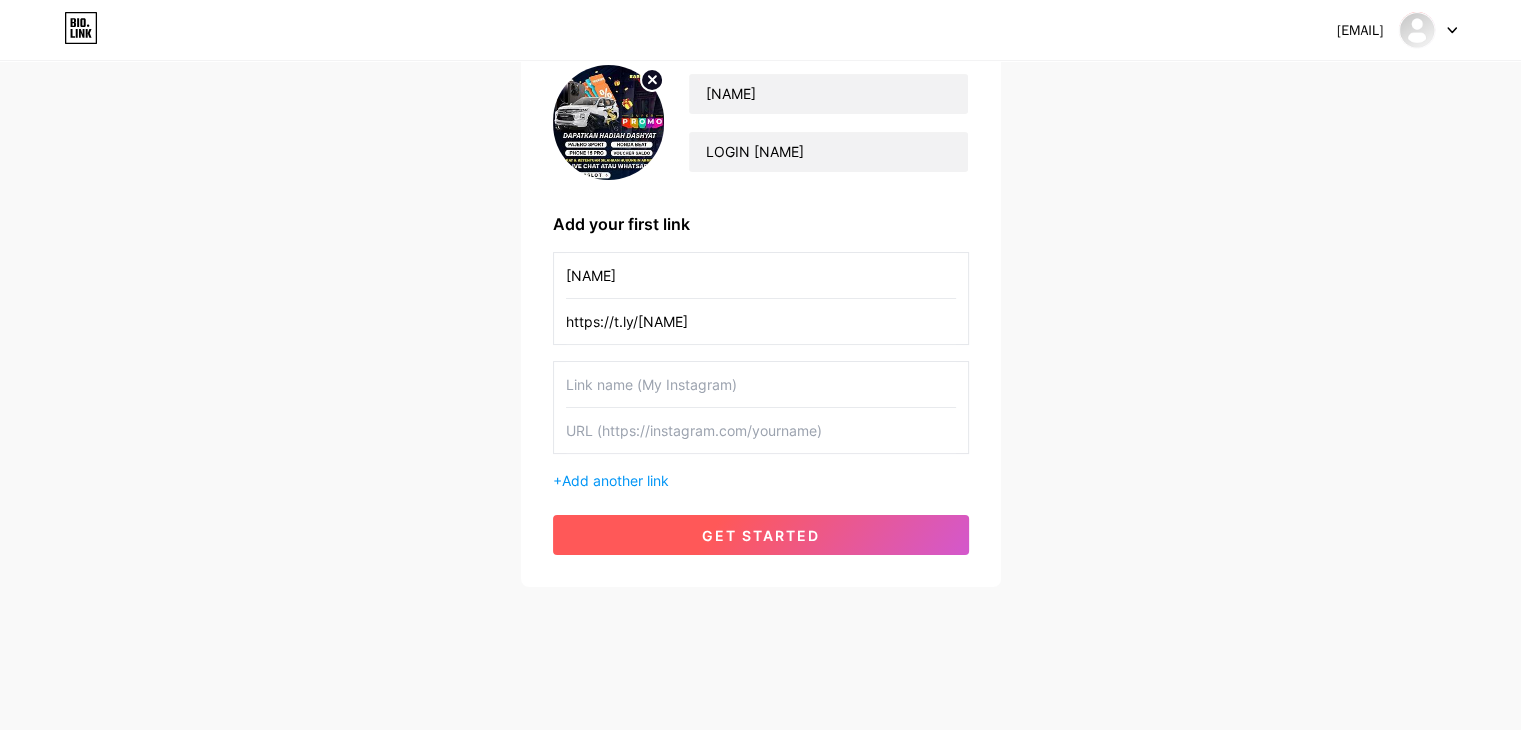 click on "get started" at bounding box center (761, 535) 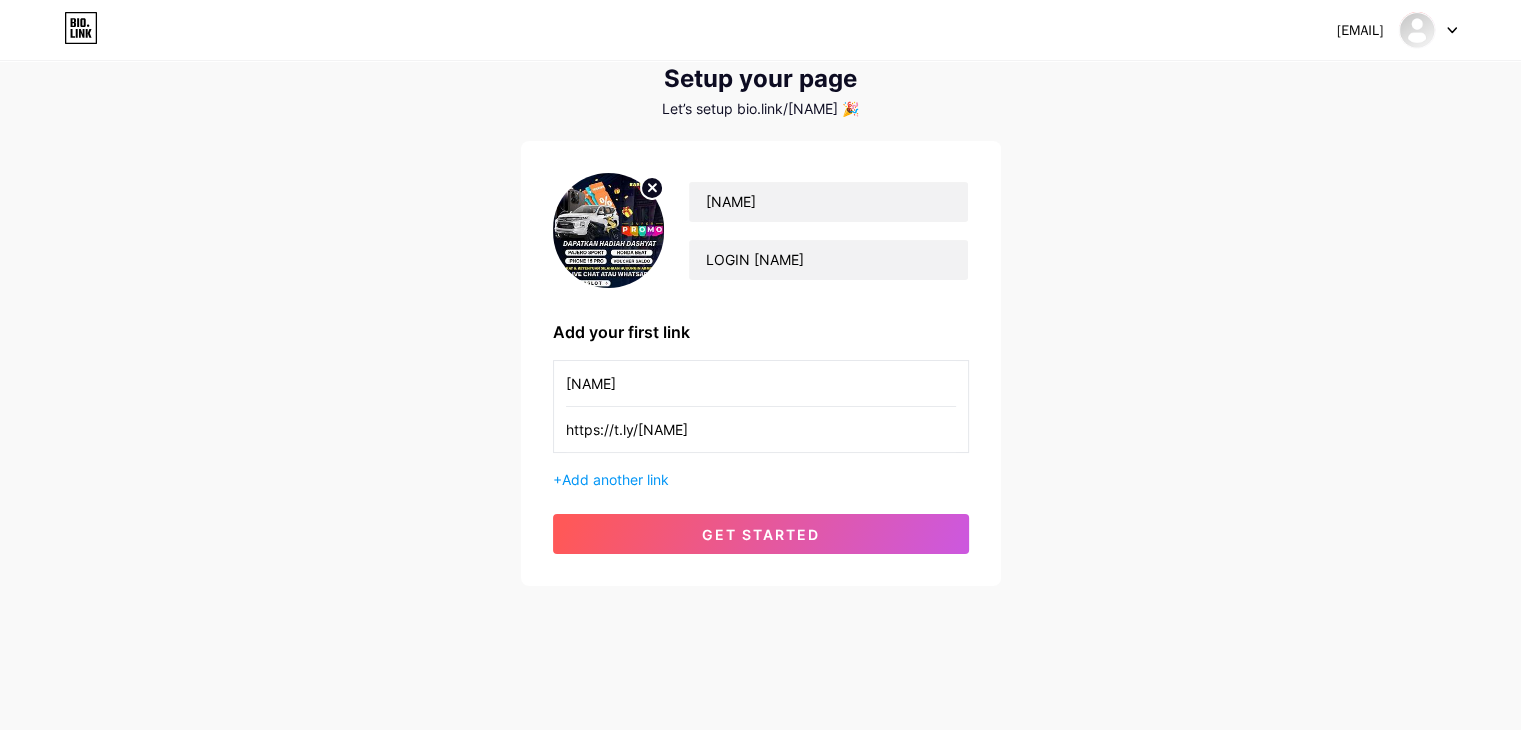 click 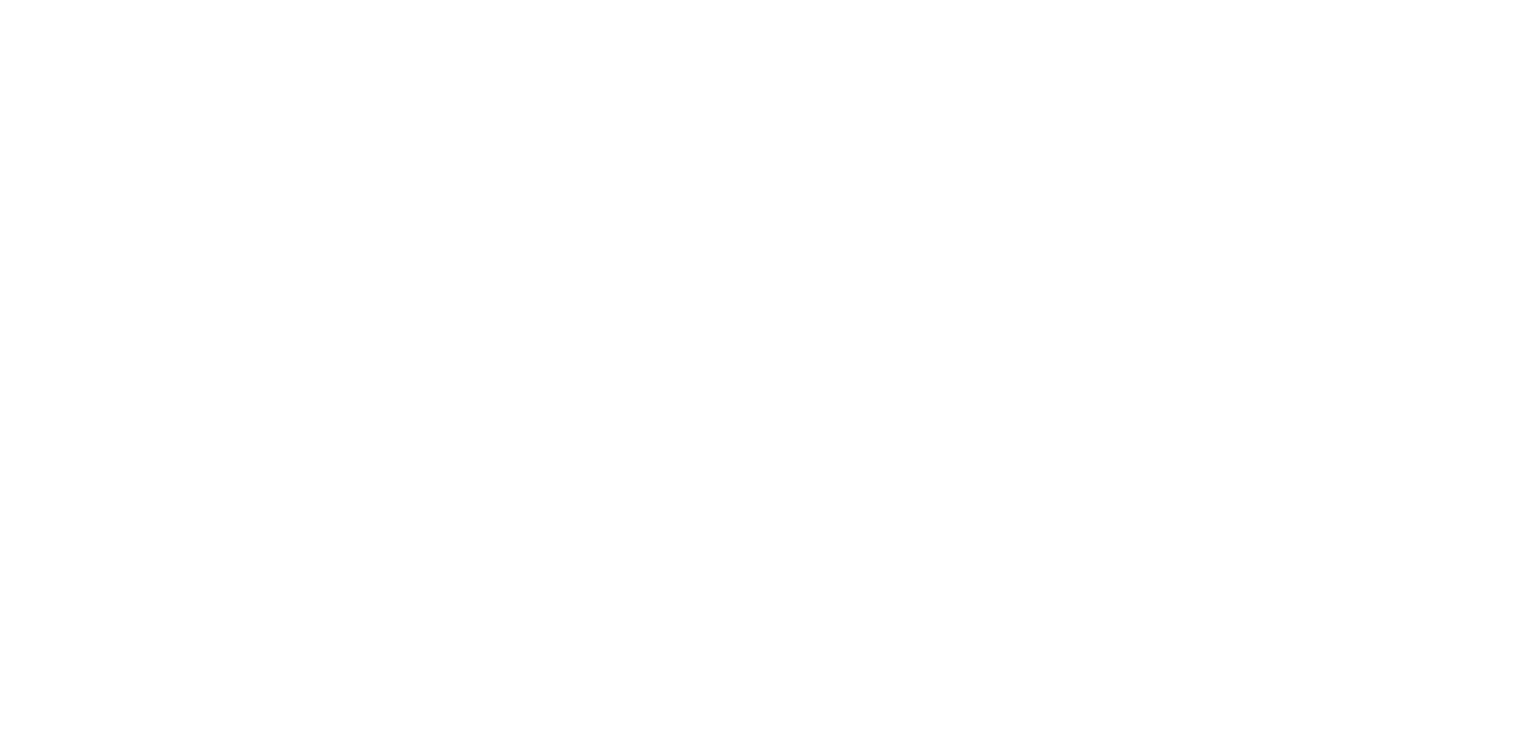scroll, scrollTop: 0, scrollLeft: 0, axis: both 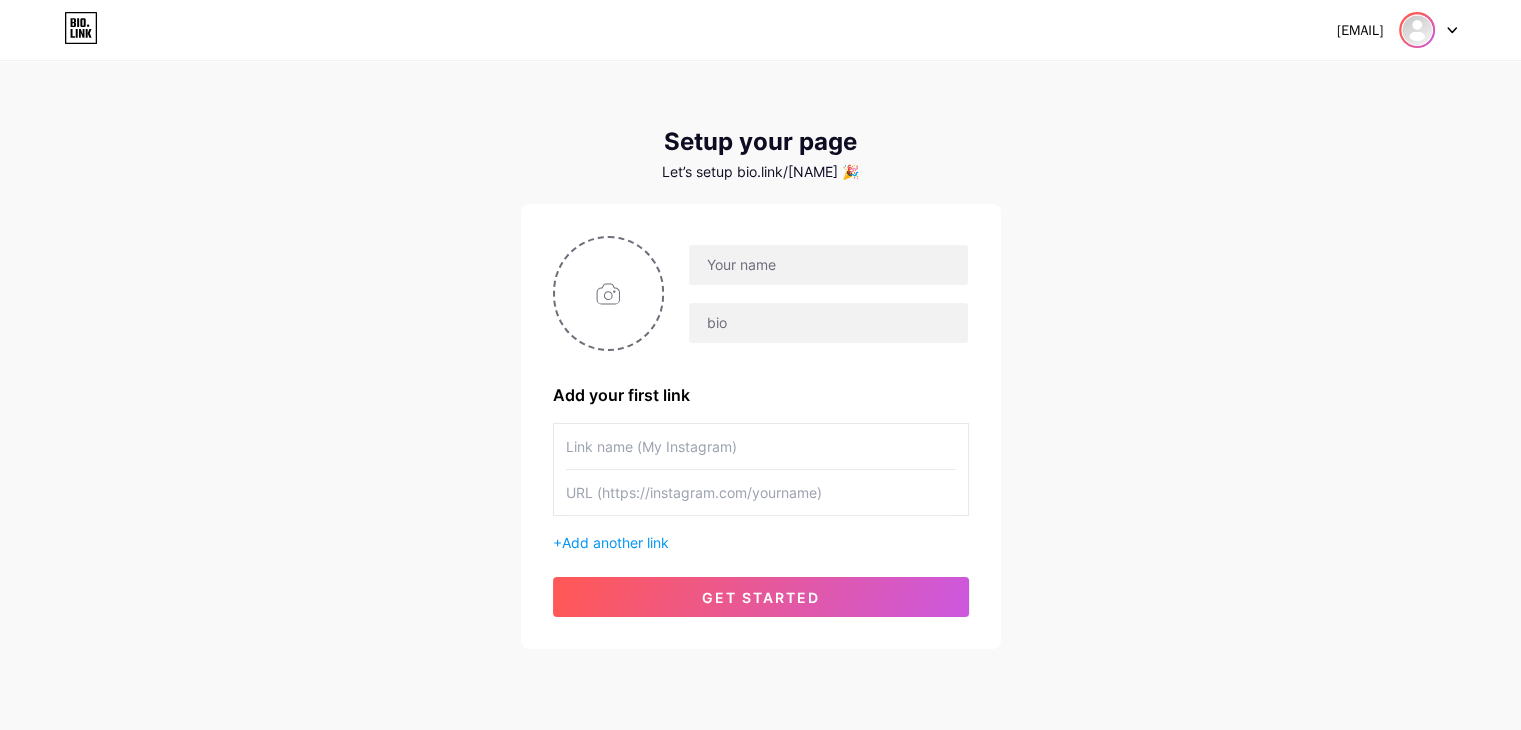 click at bounding box center (1417, 30) 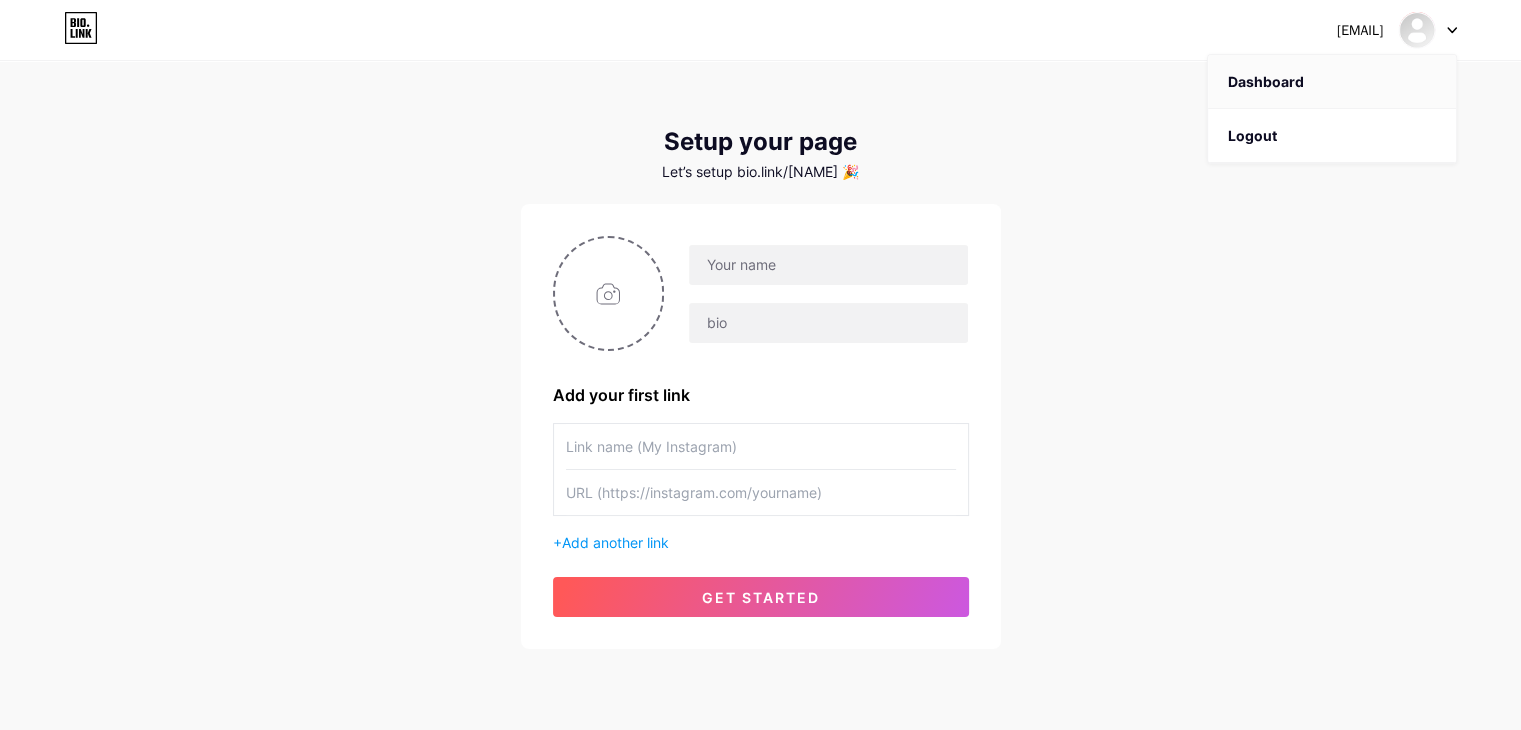 click on "Dashboard" at bounding box center (1332, 82) 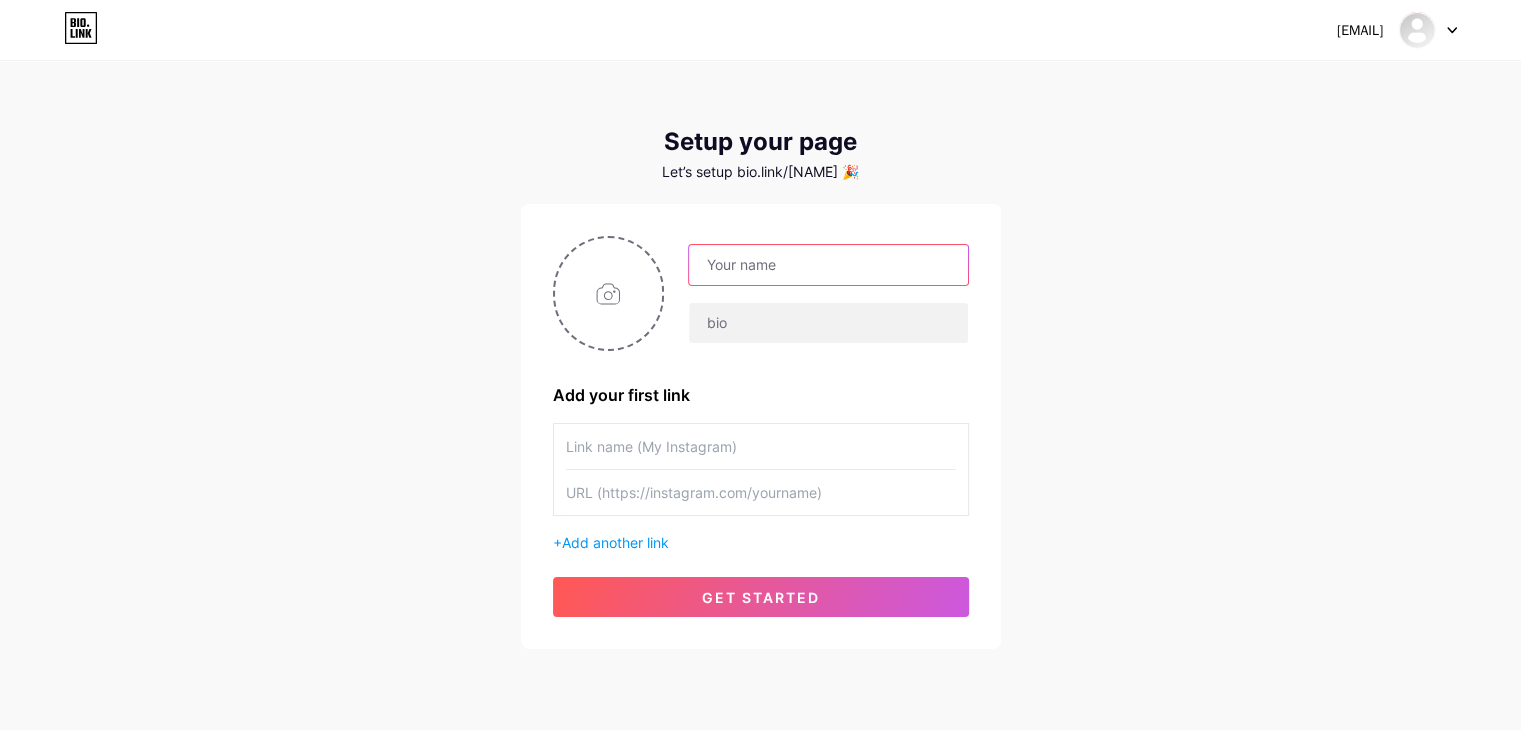 click at bounding box center (828, 265) 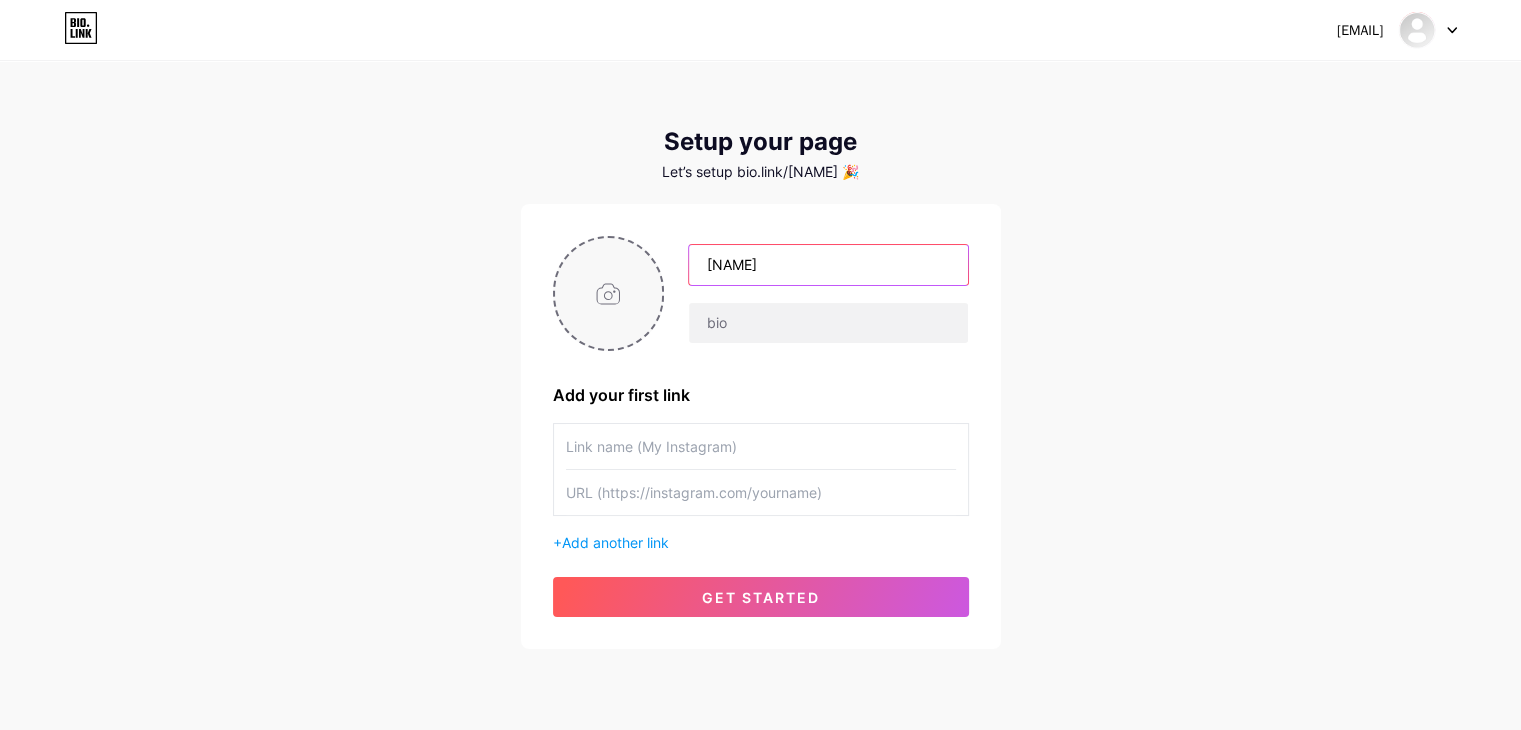 type on "[NAME]" 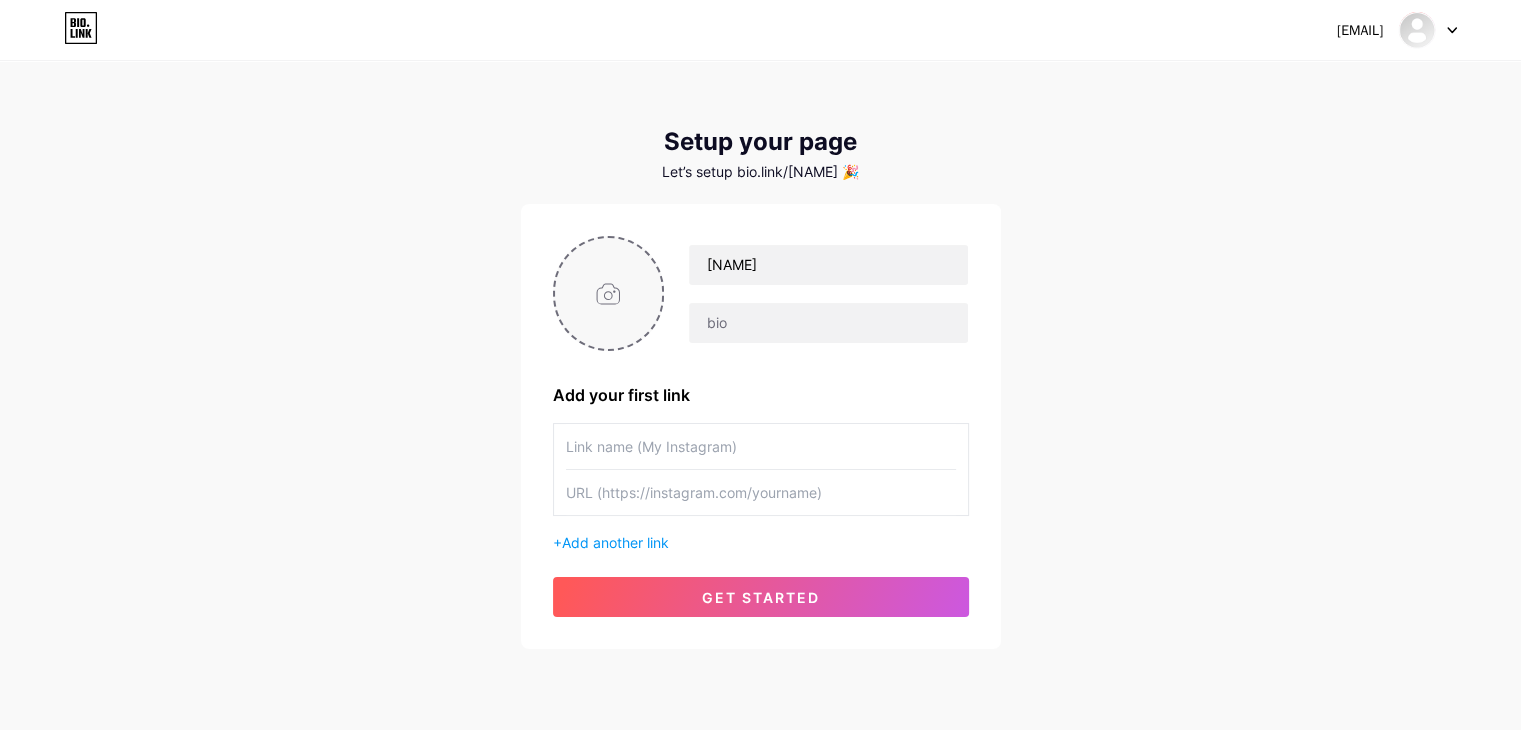 click at bounding box center [609, 293] 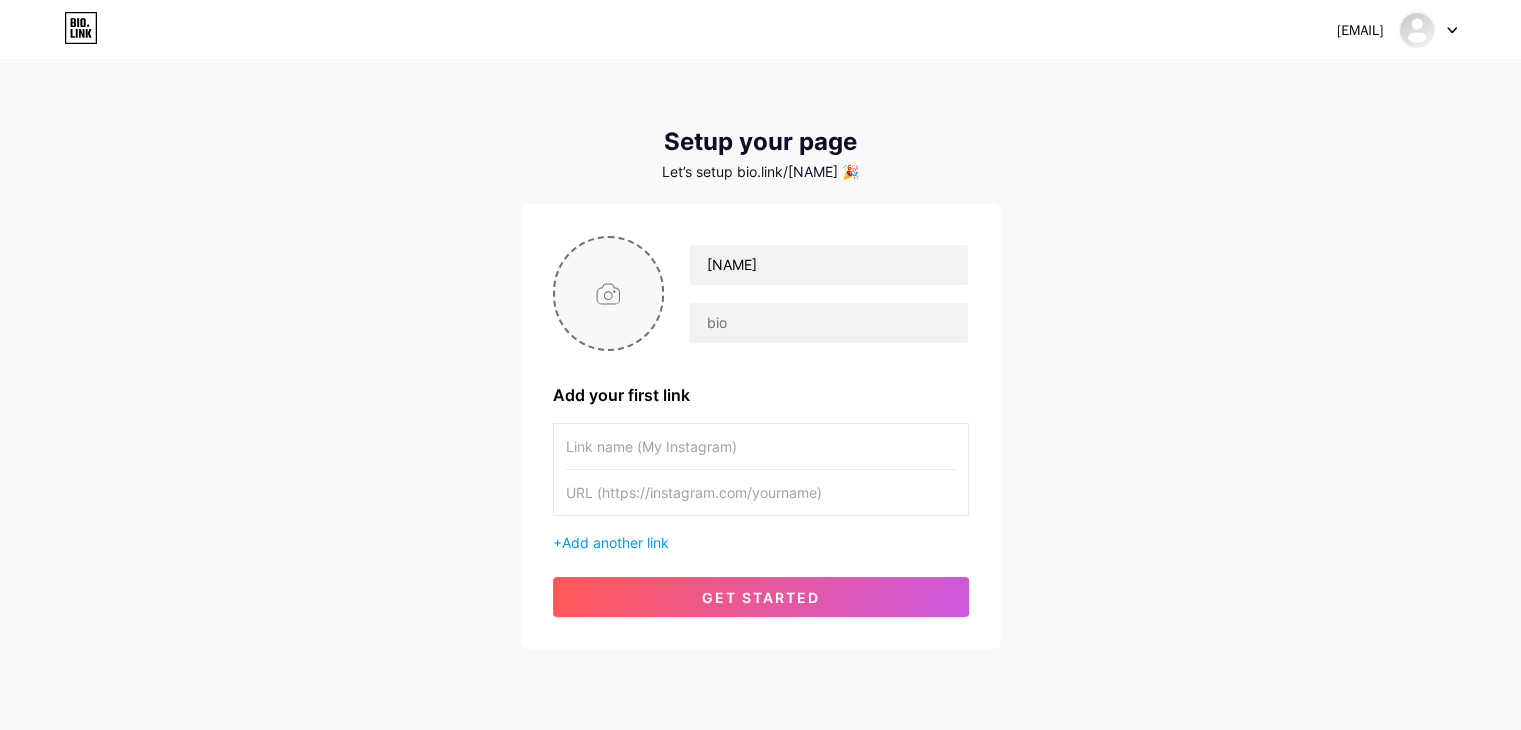 type on "C:\fakepath\vip-logo-design-template-c0f3bd09200ca38a7b9c02ae76eac3c7_screen.jpg" 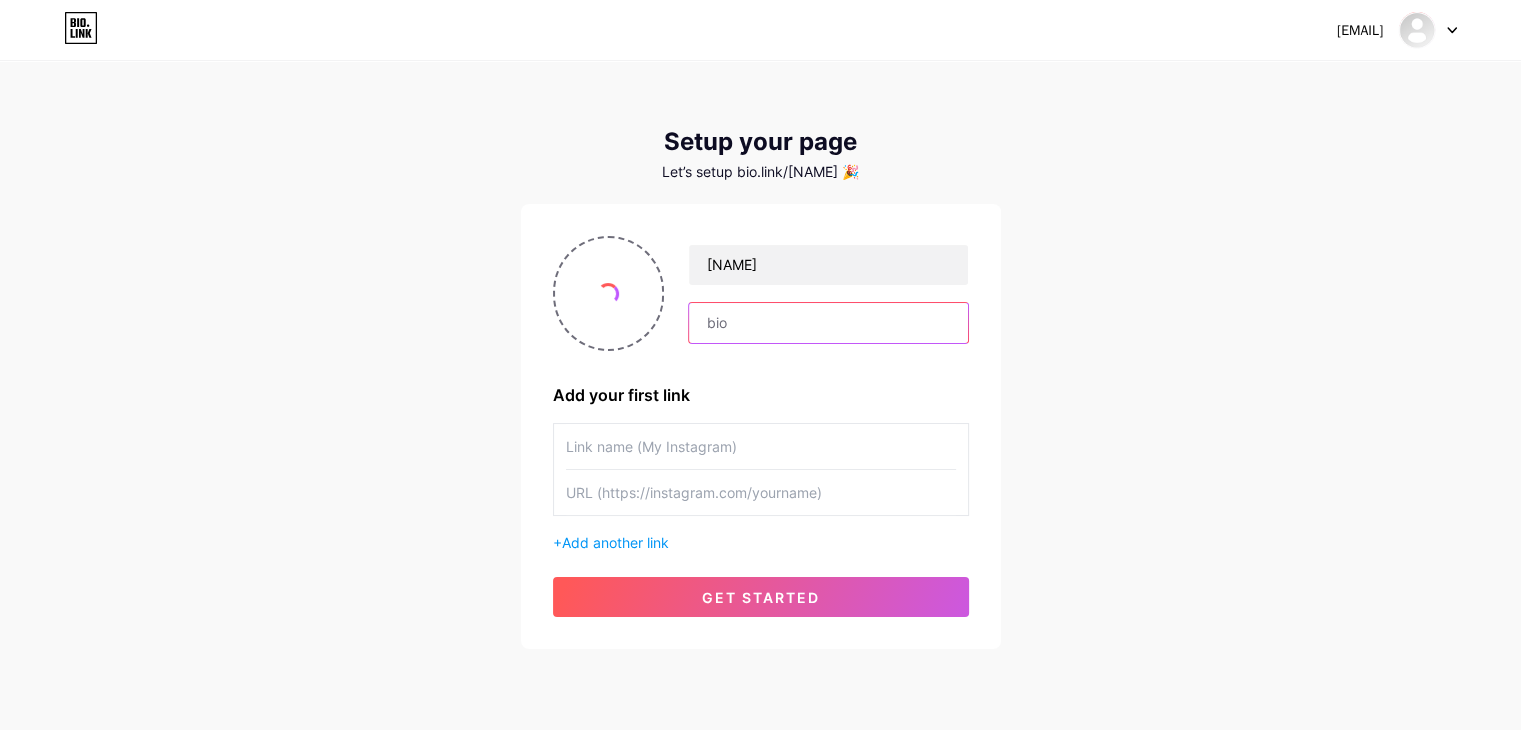 click at bounding box center [828, 323] 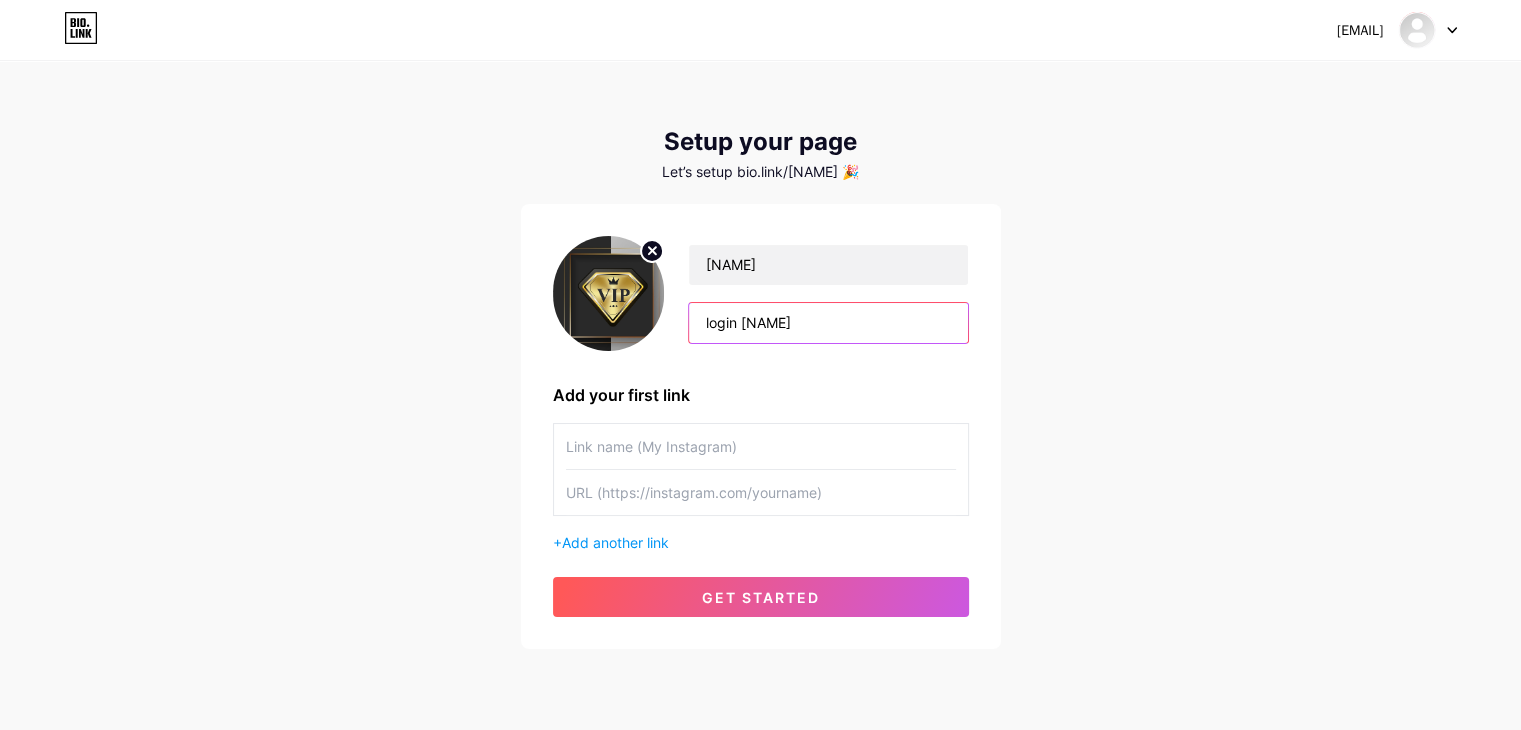 type on "login [NAME]" 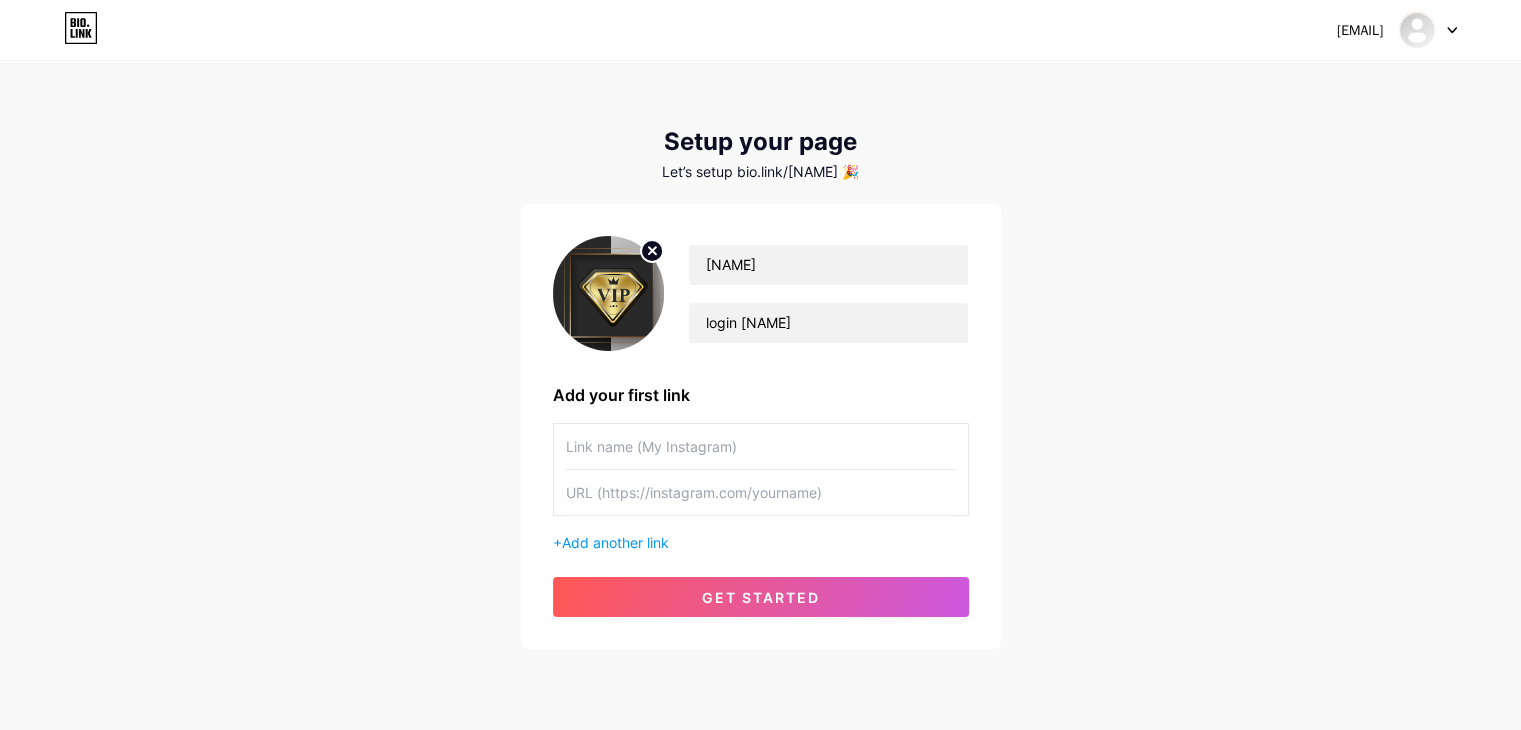 click at bounding box center [761, 446] 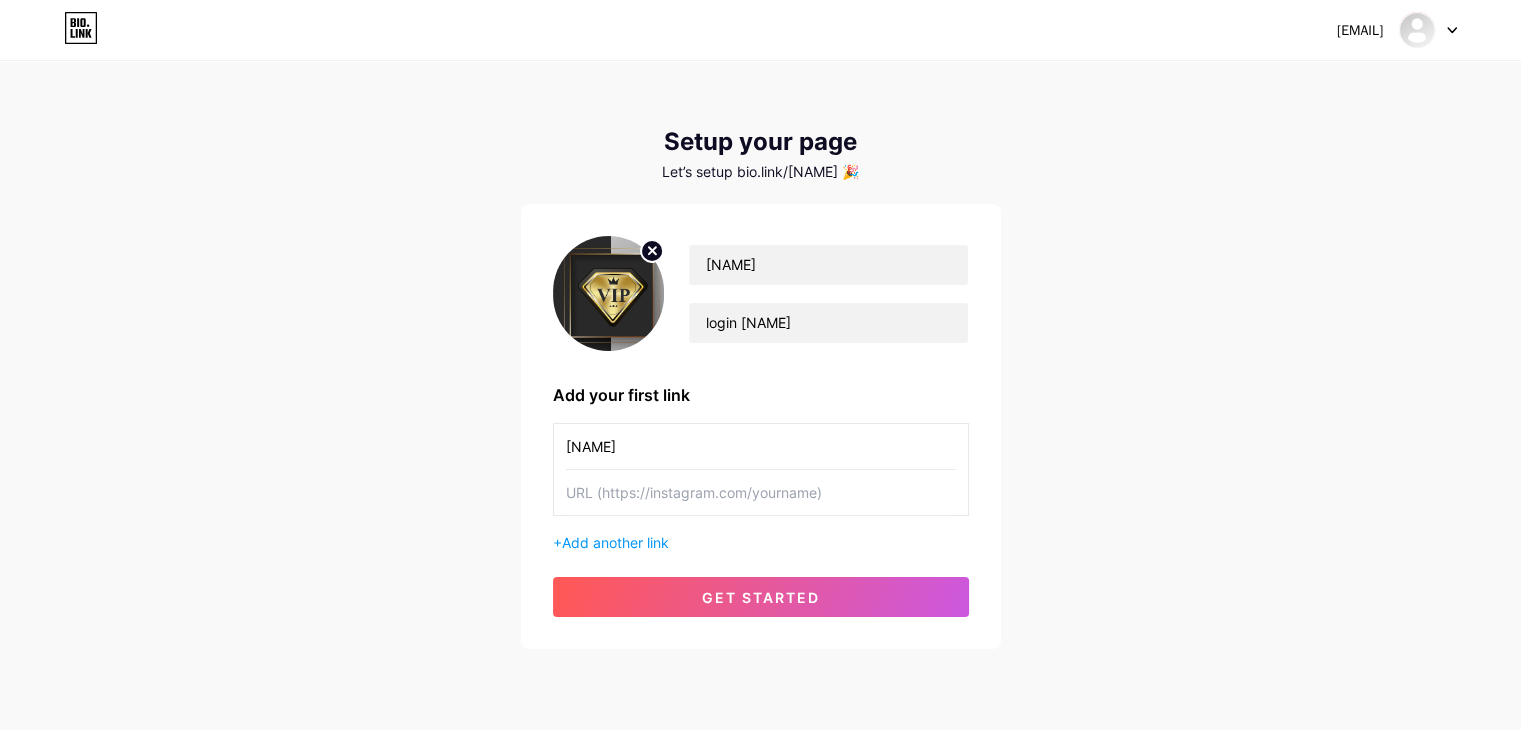 type on "[NAME]" 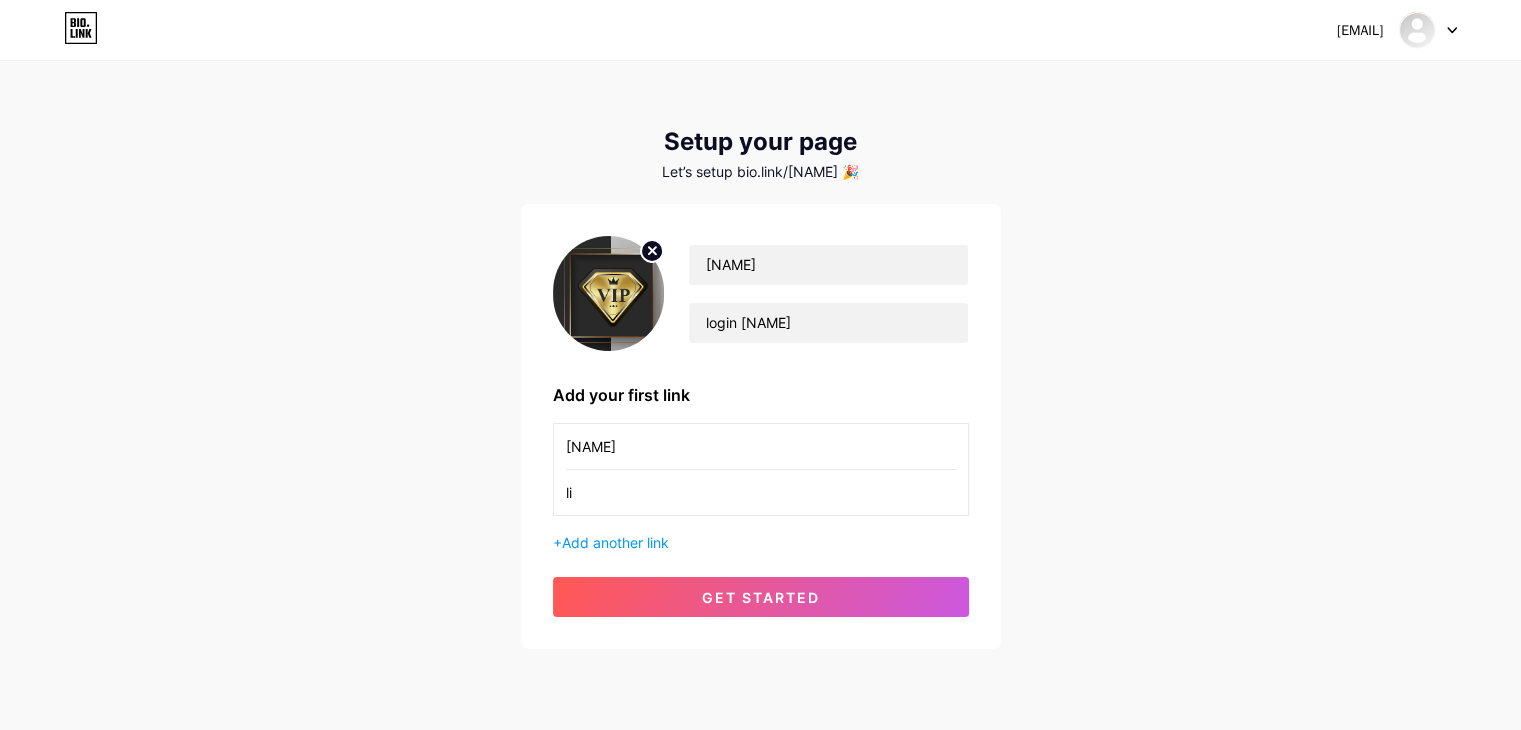 type on "l" 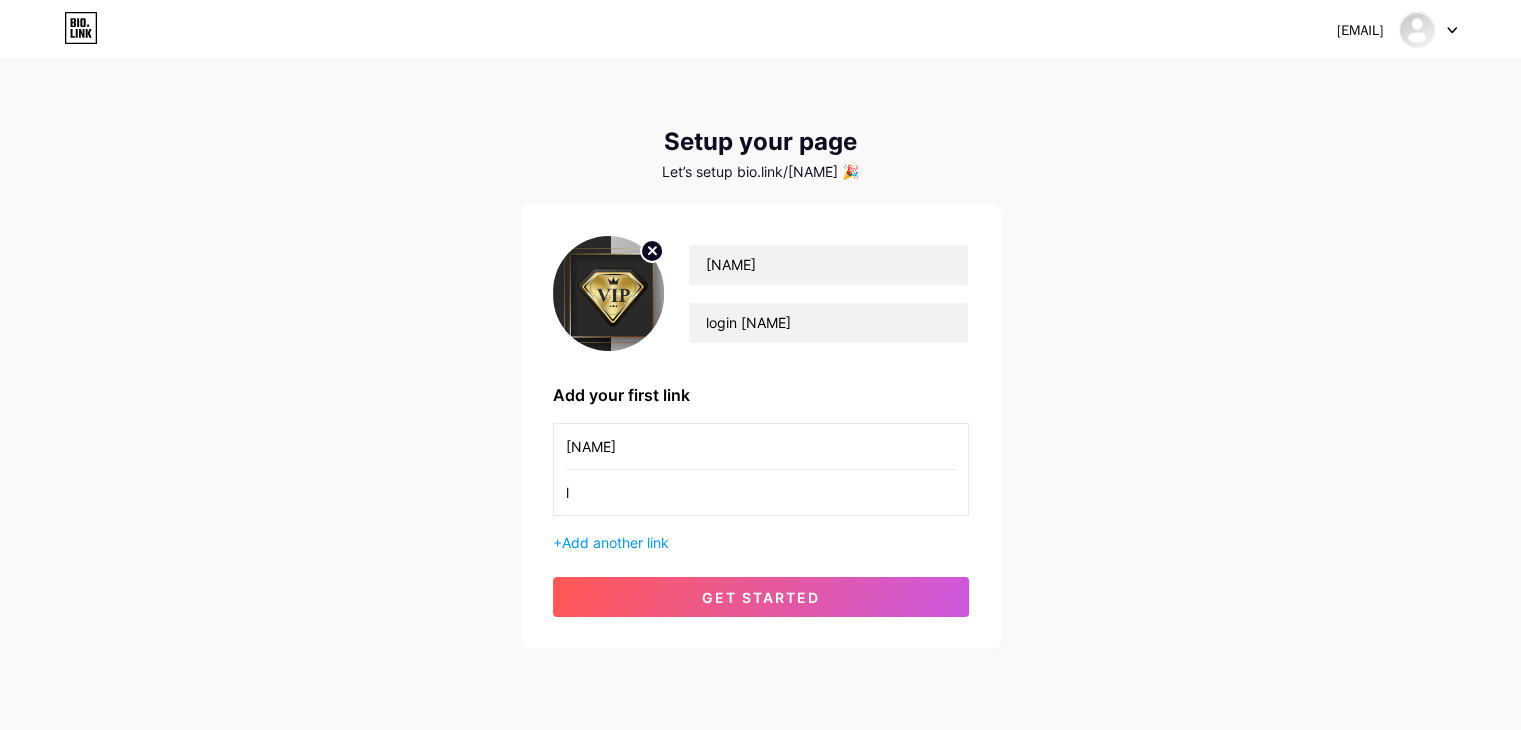 type 